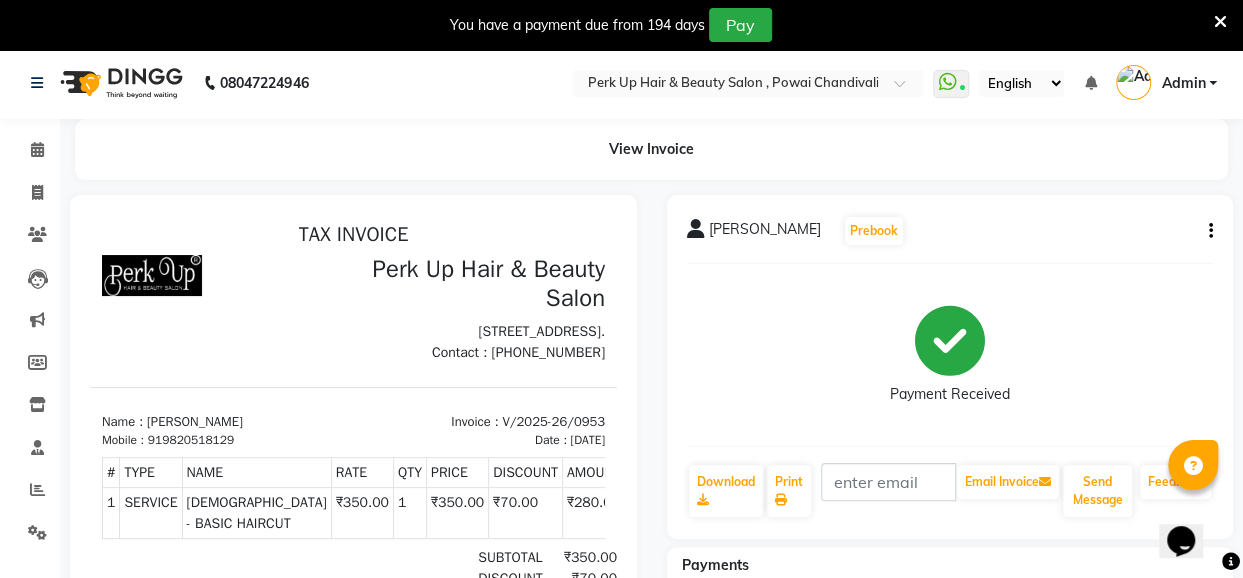 scroll, scrollTop: 0, scrollLeft: 0, axis: both 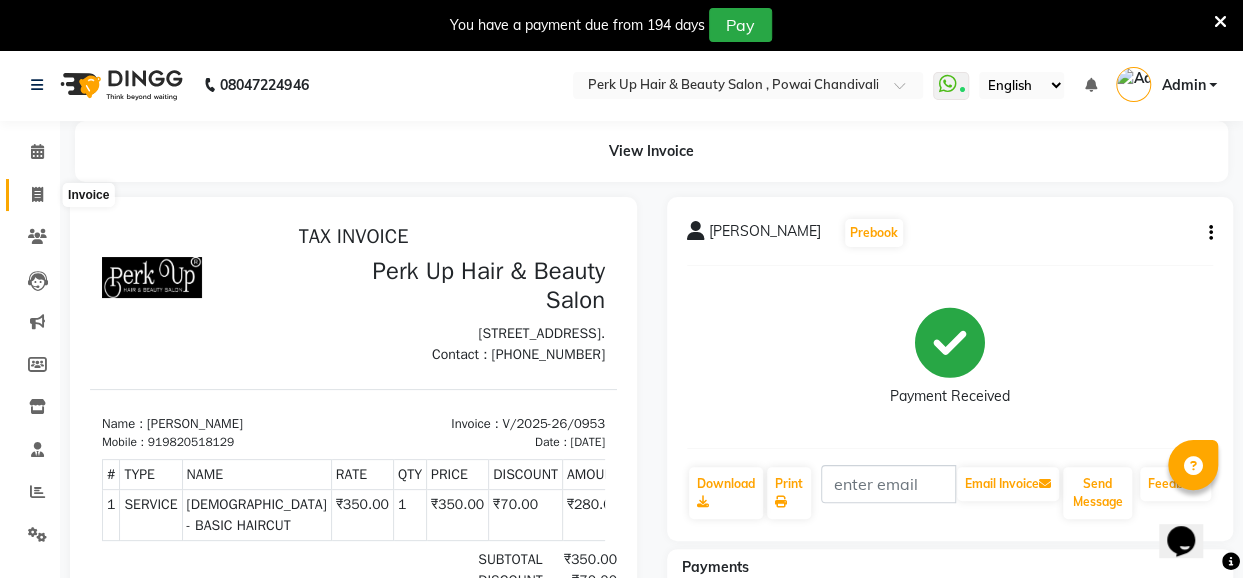 click 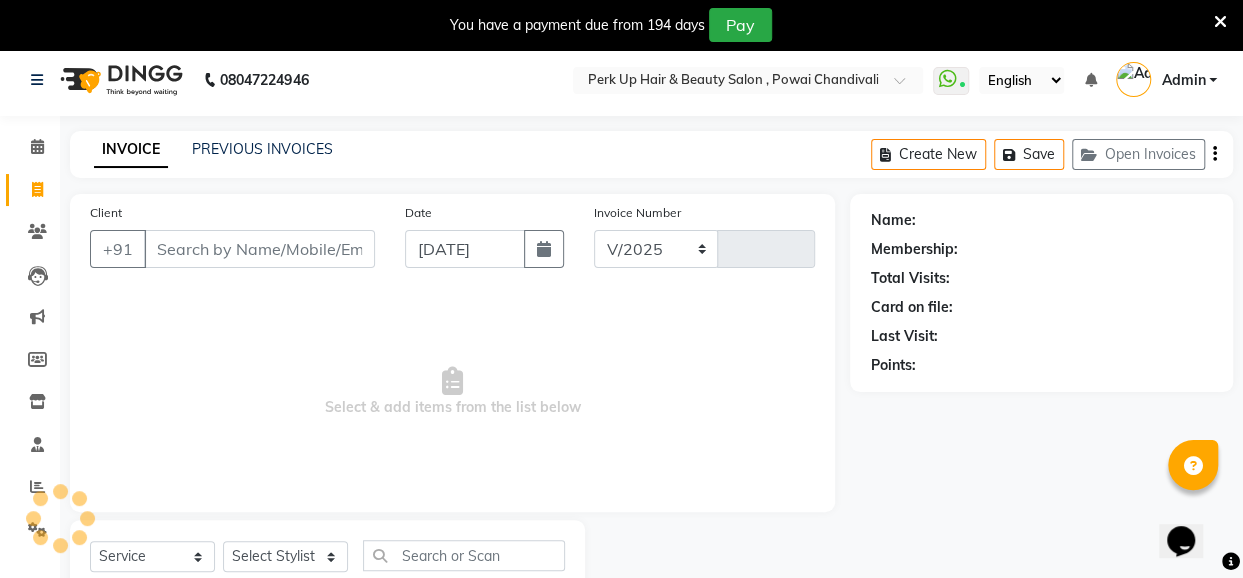 select on "5131" 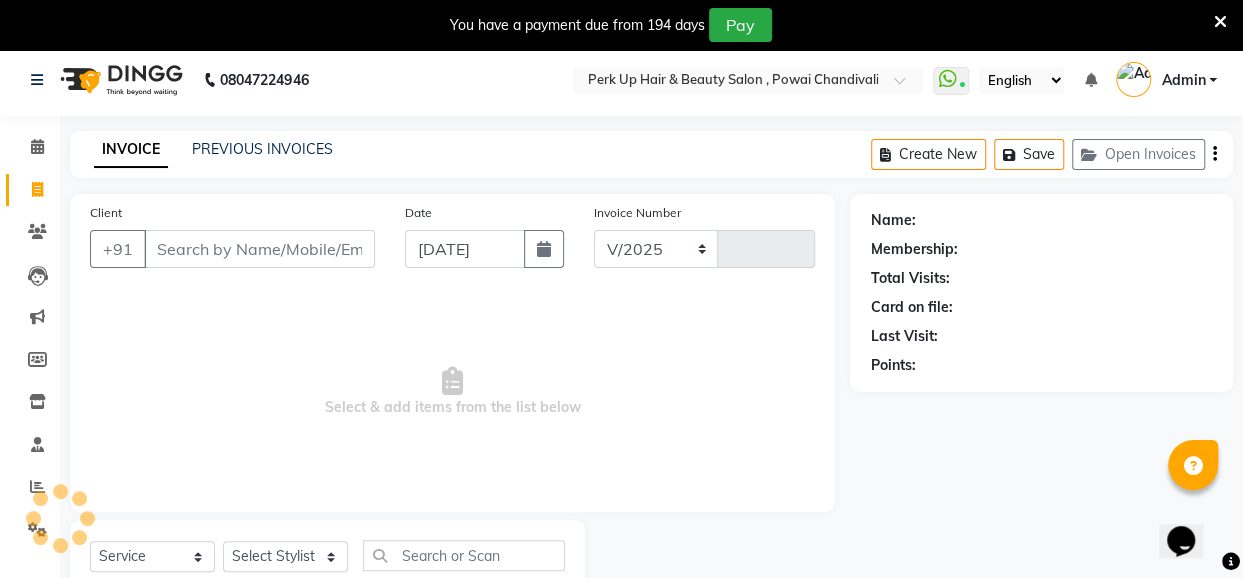 type on "0954" 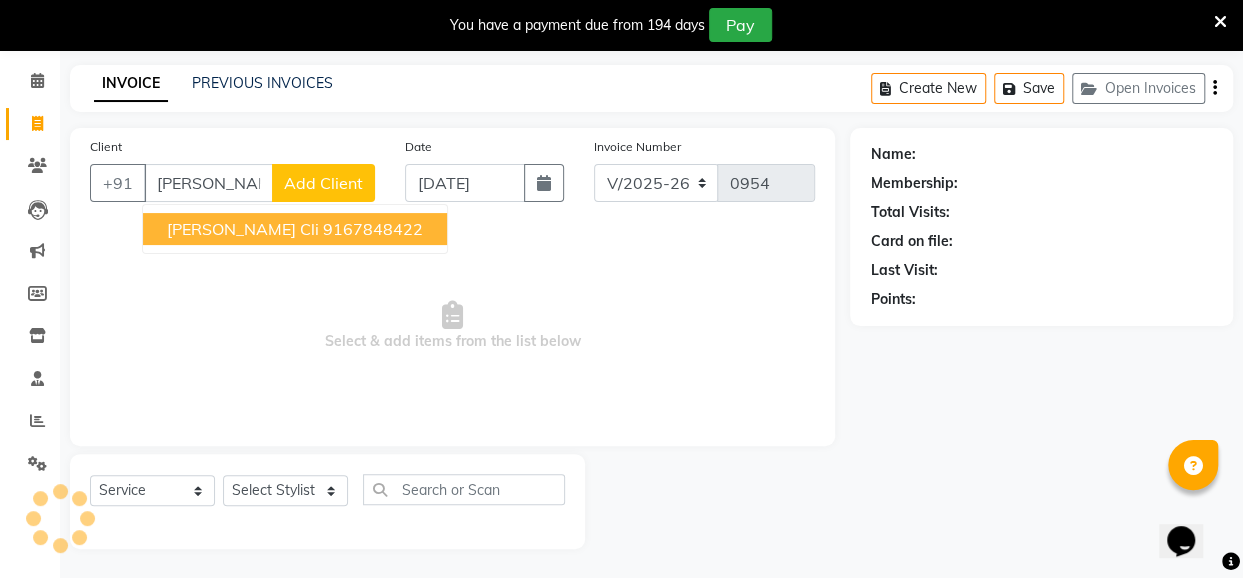 scroll, scrollTop: 0, scrollLeft: 0, axis: both 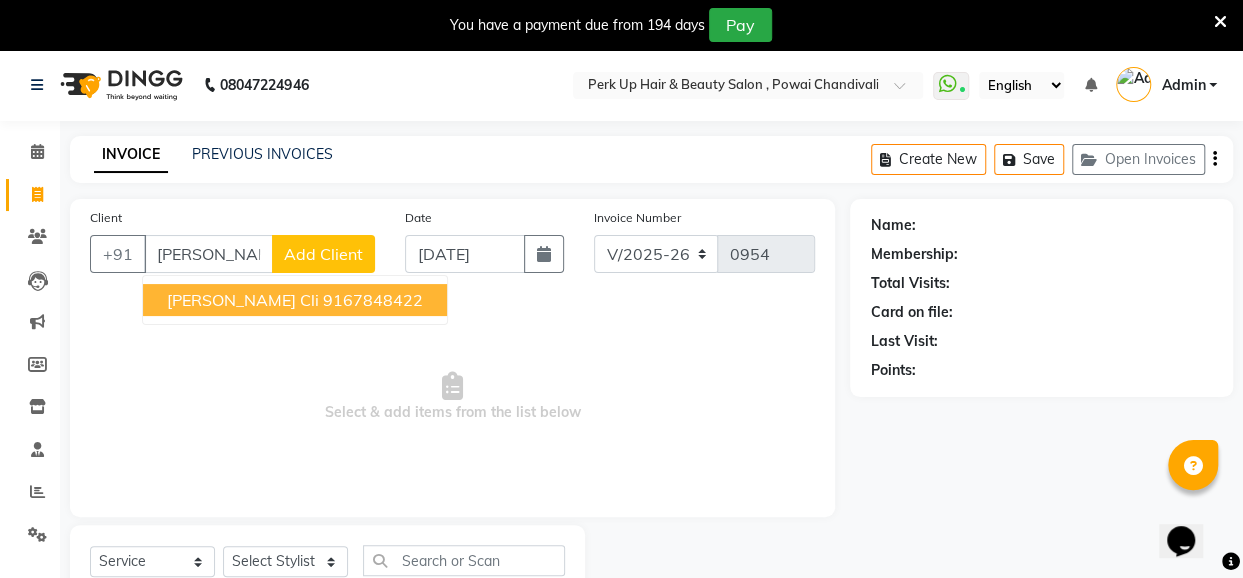 click on "9167848422" at bounding box center [373, 300] 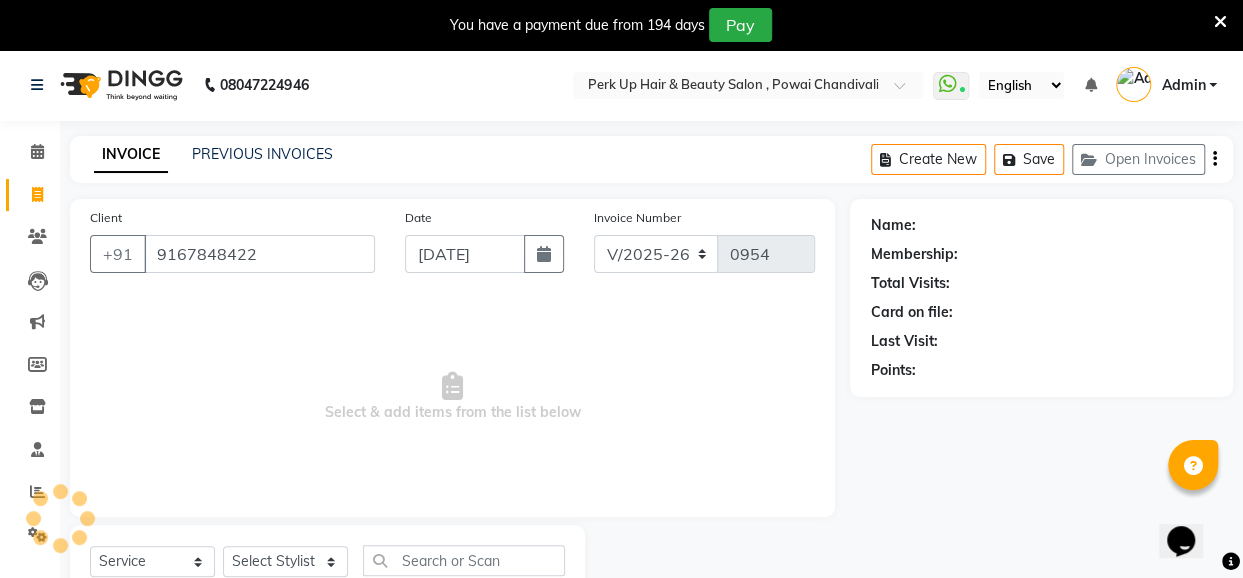 type on "9167848422" 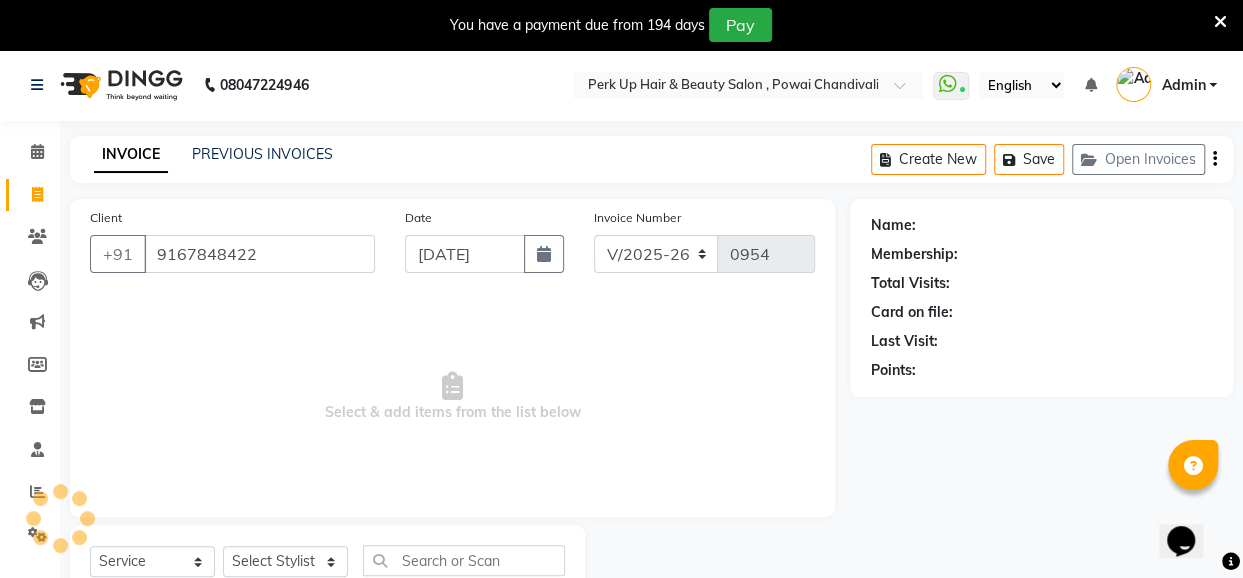 select on "1: Object" 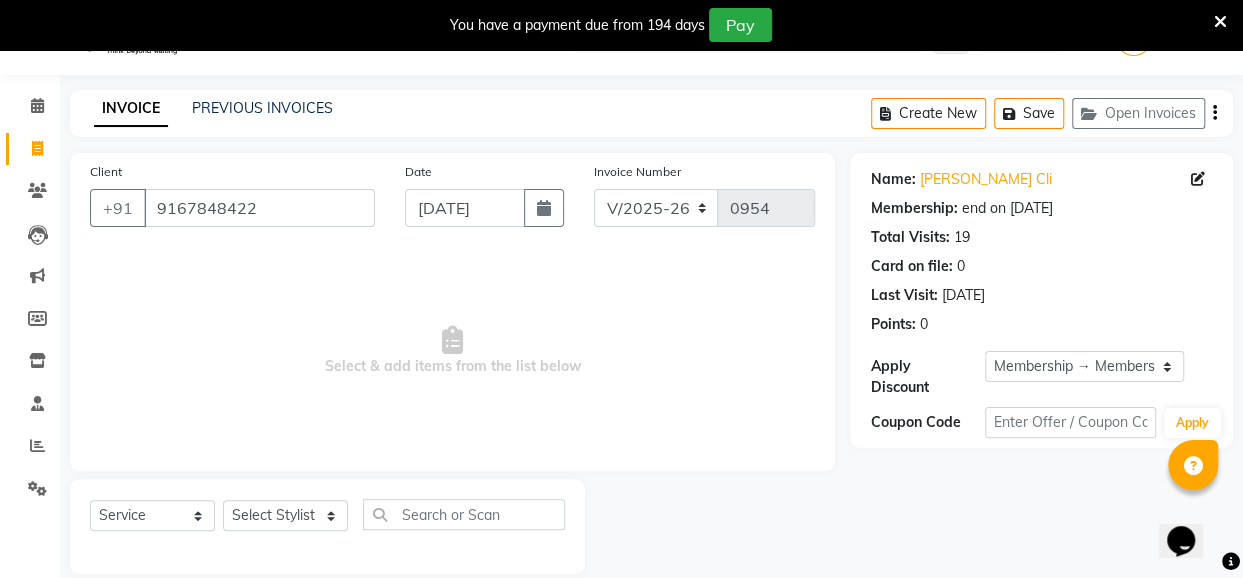 scroll, scrollTop: 71, scrollLeft: 0, axis: vertical 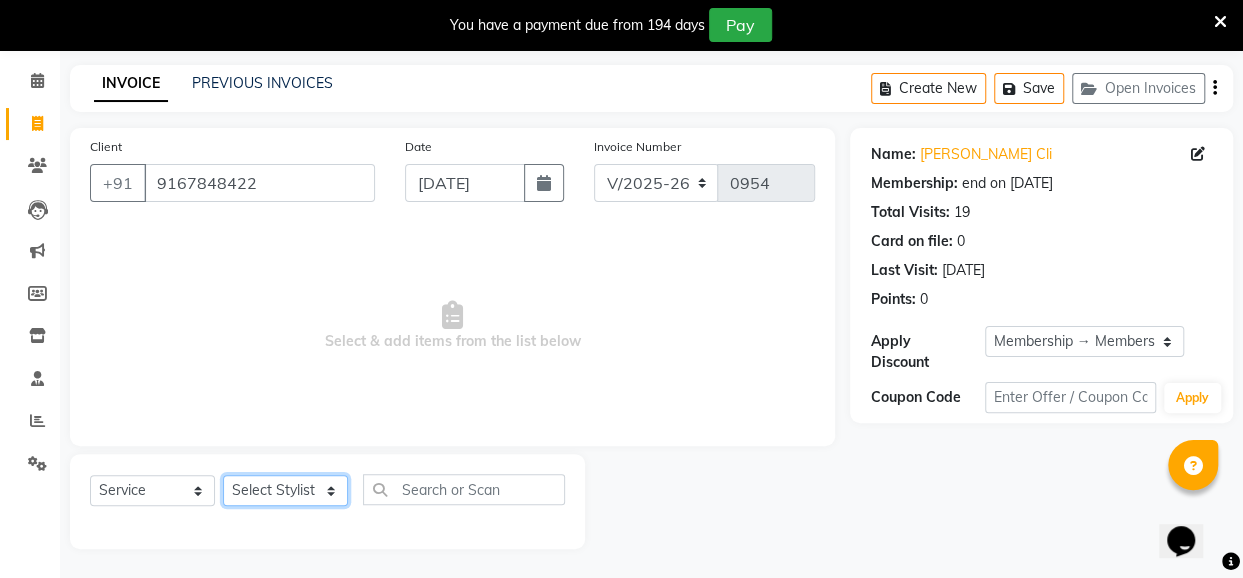 click on "Select Stylist [PERSON_NAME] danish [PERSON_NAME] [PERSON_NAME]		 [PERSON_NAME] [PERSON_NAME]			 Raju [PERSON_NAME]			 [PERSON_NAME]			 [PERSON_NAME] [PERSON_NAME] [PERSON_NAME] Seja [PERSON_NAME] Shaves [PERSON_NAME]" 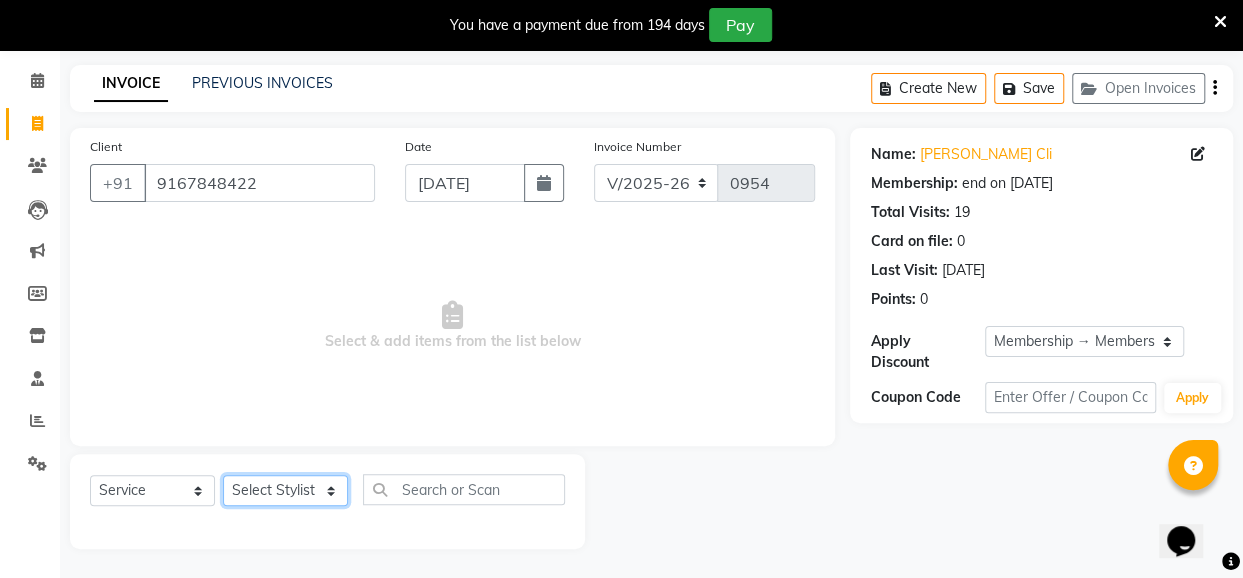 select on "46593" 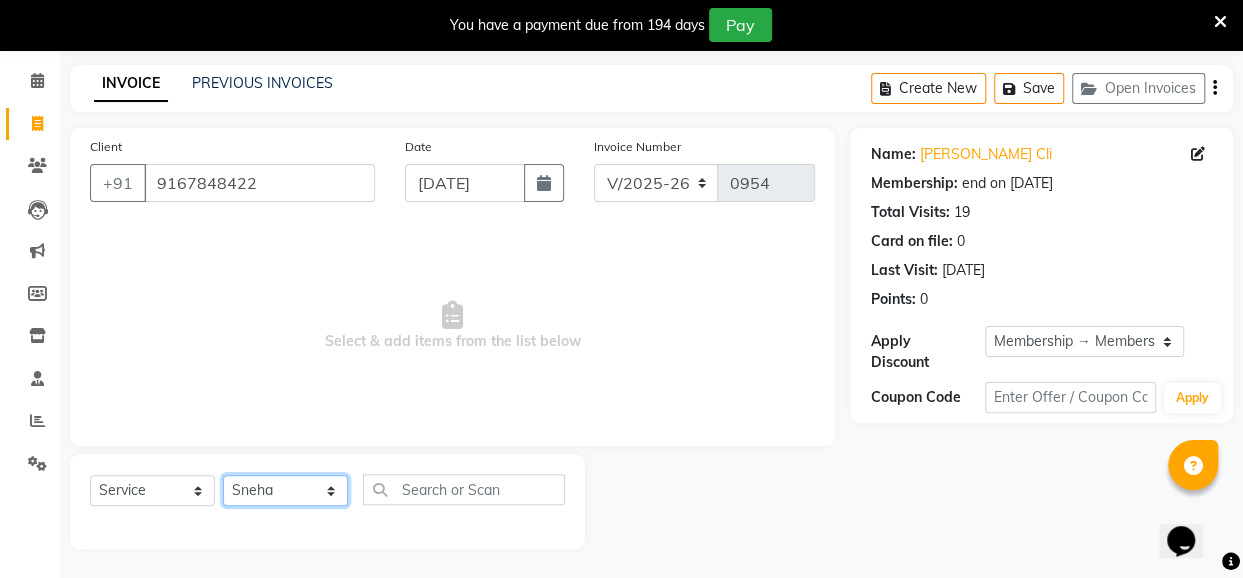 click on "Select Stylist [PERSON_NAME] danish [PERSON_NAME] [PERSON_NAME]		 [PERSON_NAME] [PERSON_NAME]			 Raju [PERSON_NAME]			 [PERSON_NAME]			 [PERSON_NAME] [PERSON_NAME] [PERSON_NAME] Seja [PERSON_NAME] Shaves [PERSON_NAME]" 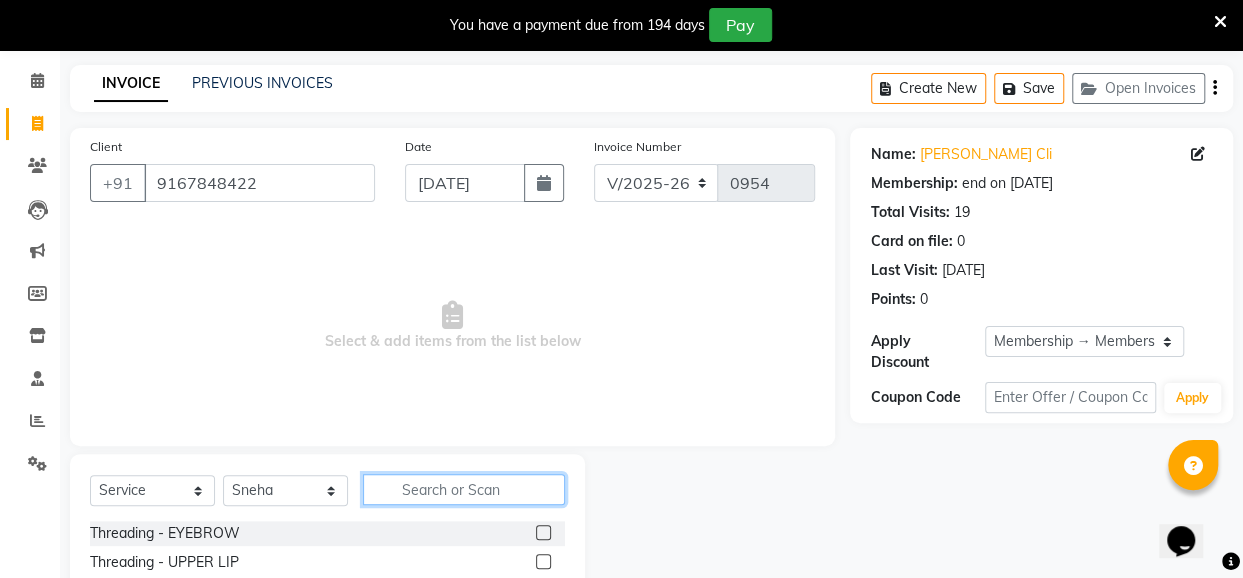 click 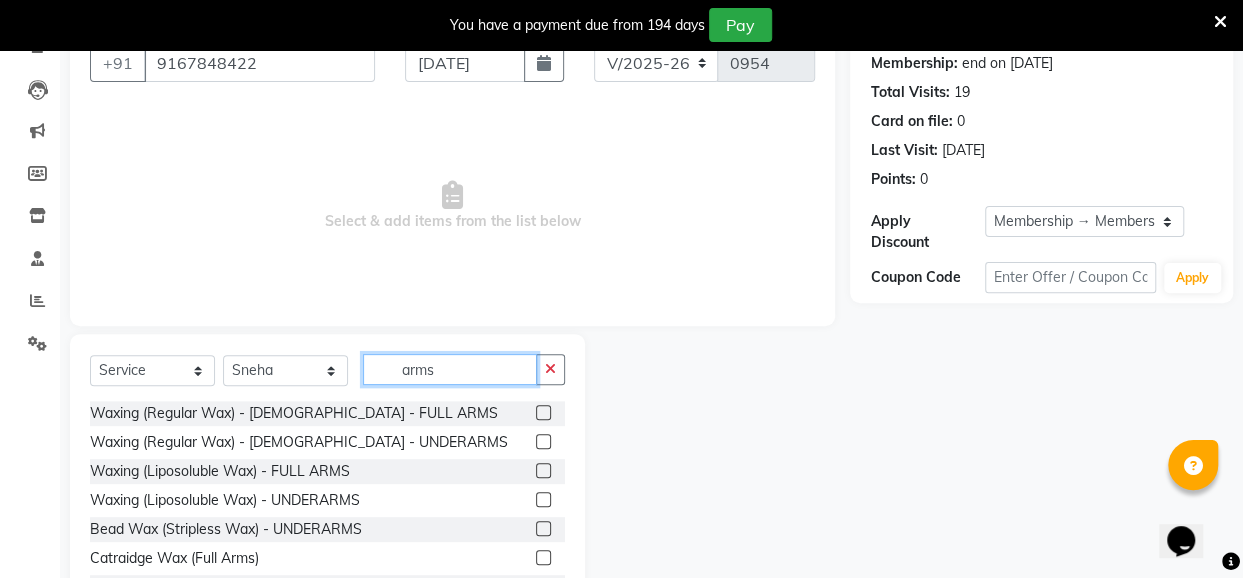 scroll, scrollTop: 231, scrollLeft: 0, axis: vertical 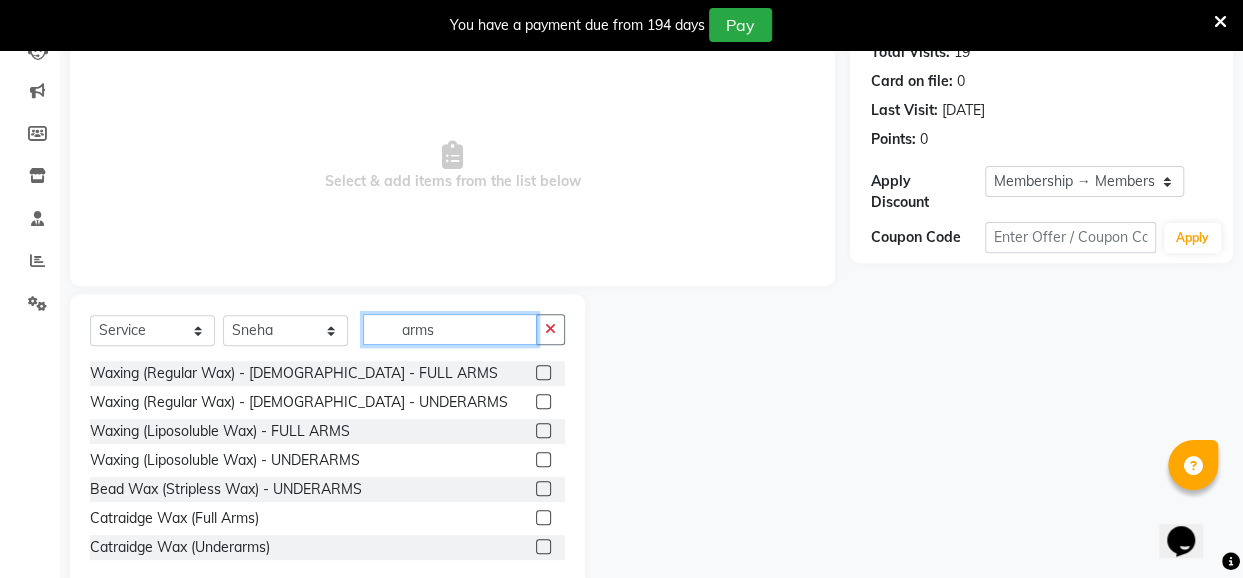 type on "arms" 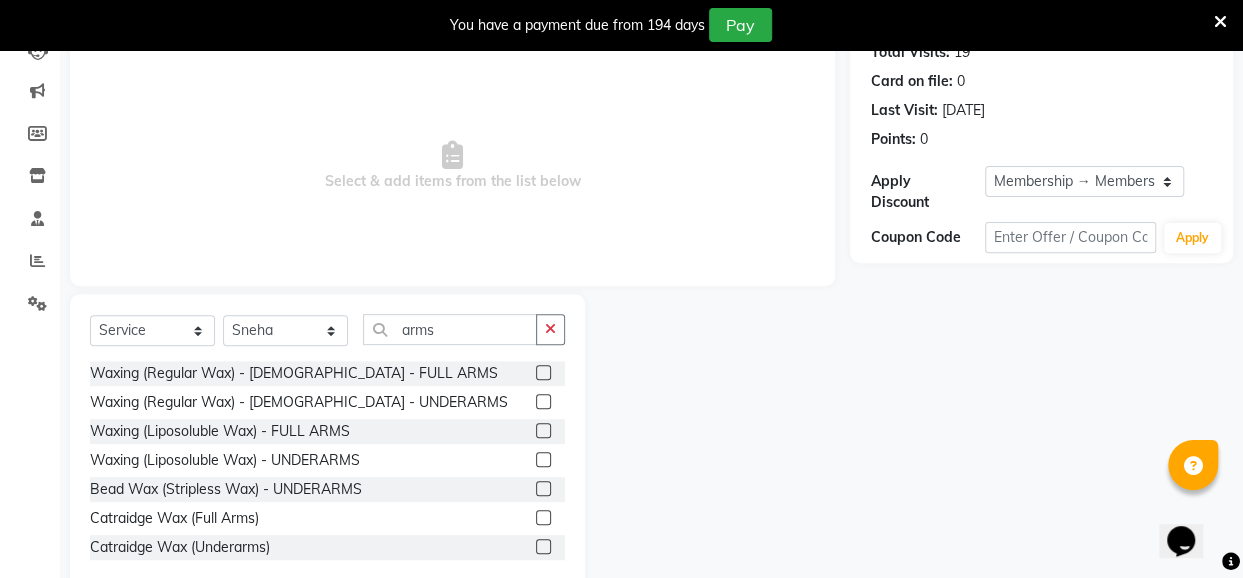 click 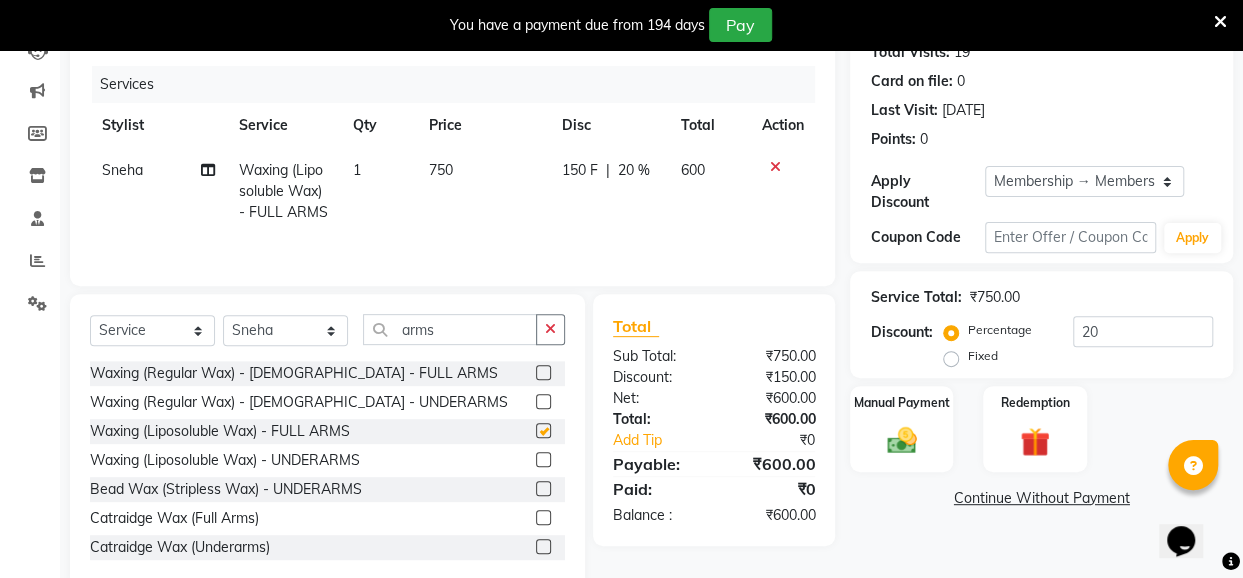 checkbox on "false" 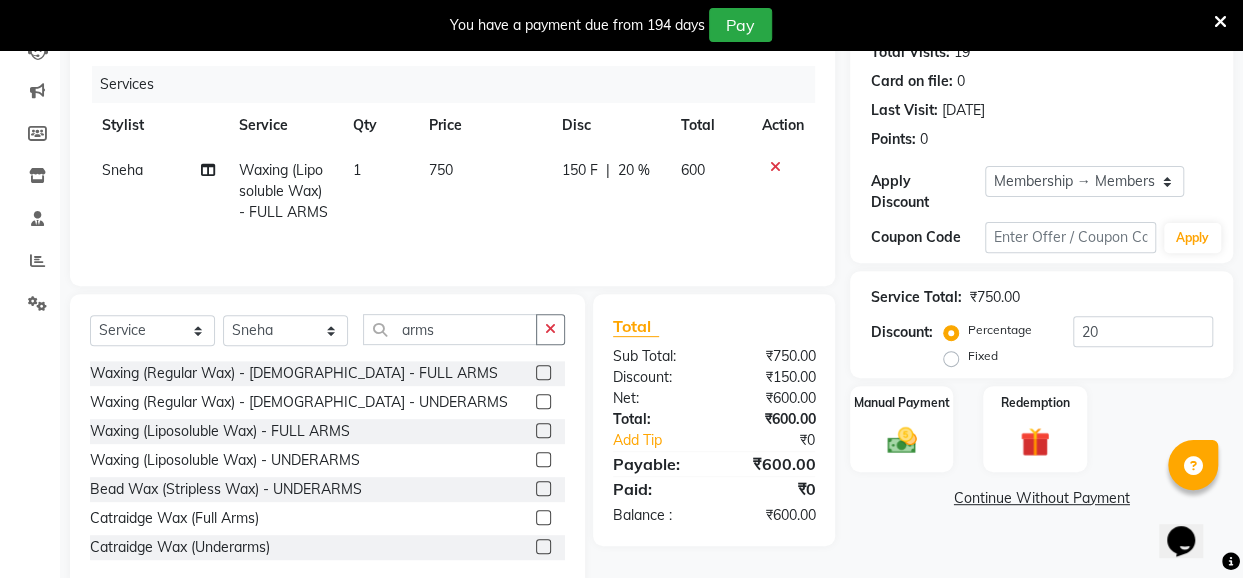 click 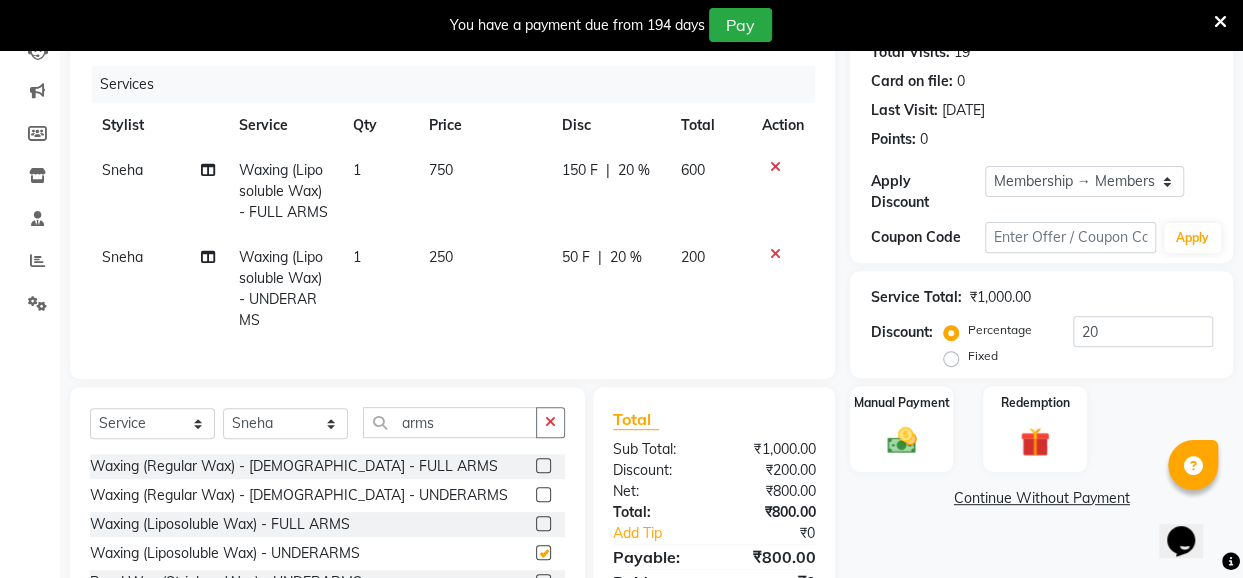checkbox on "false" 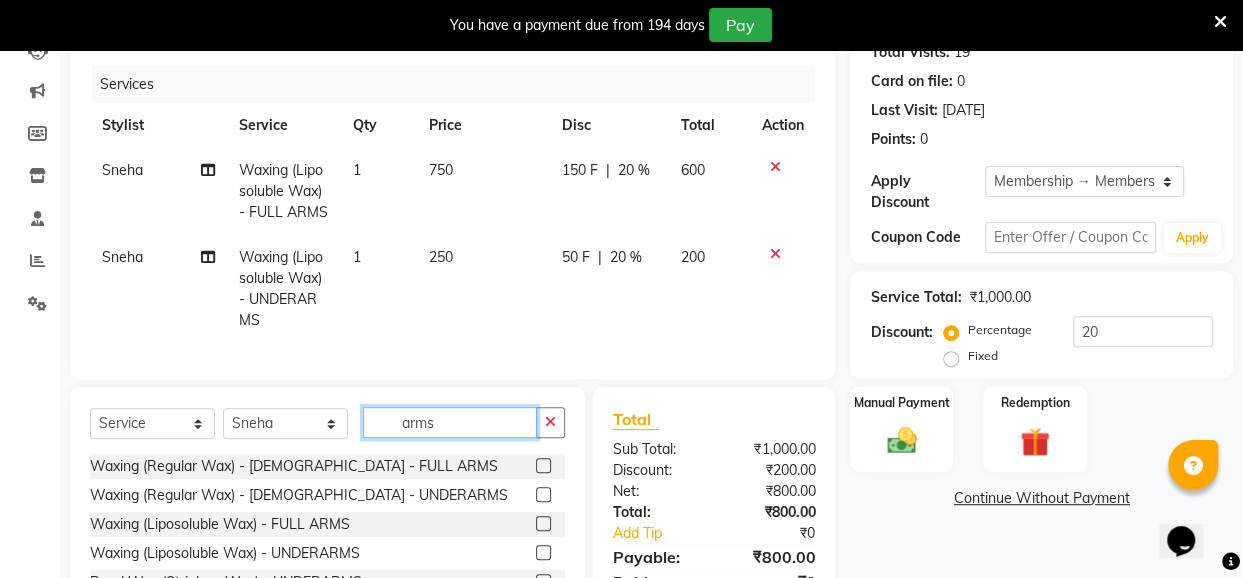 drag, startPoint x: 462, startPoint y: 434, endPoint x: 396, endPoint y: 437, distance: 66.068146 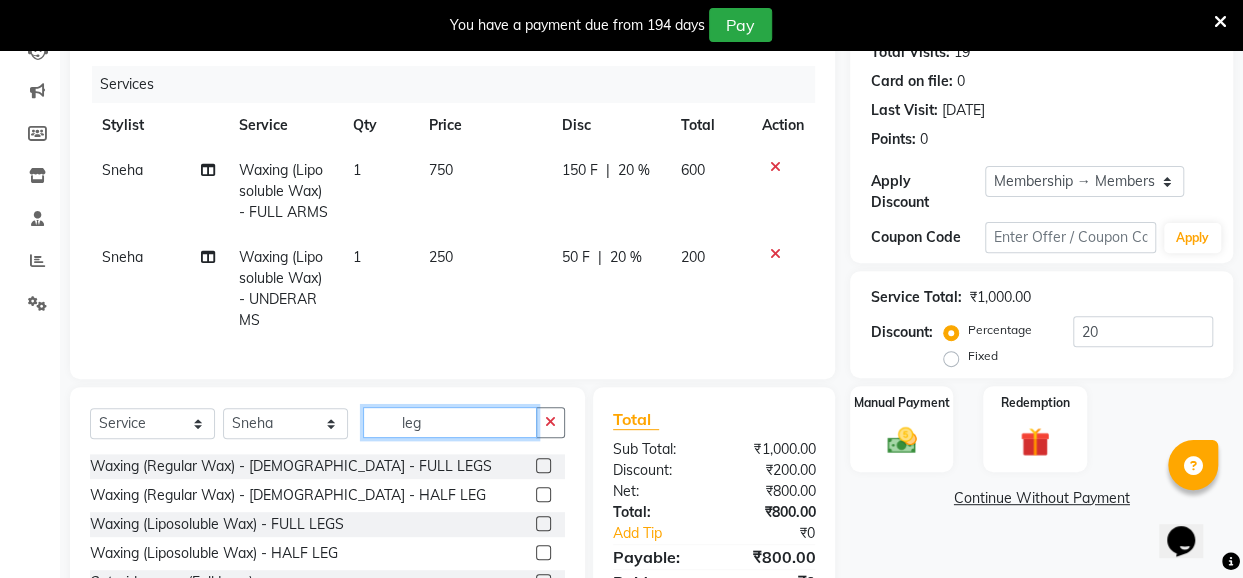 type on "leg" 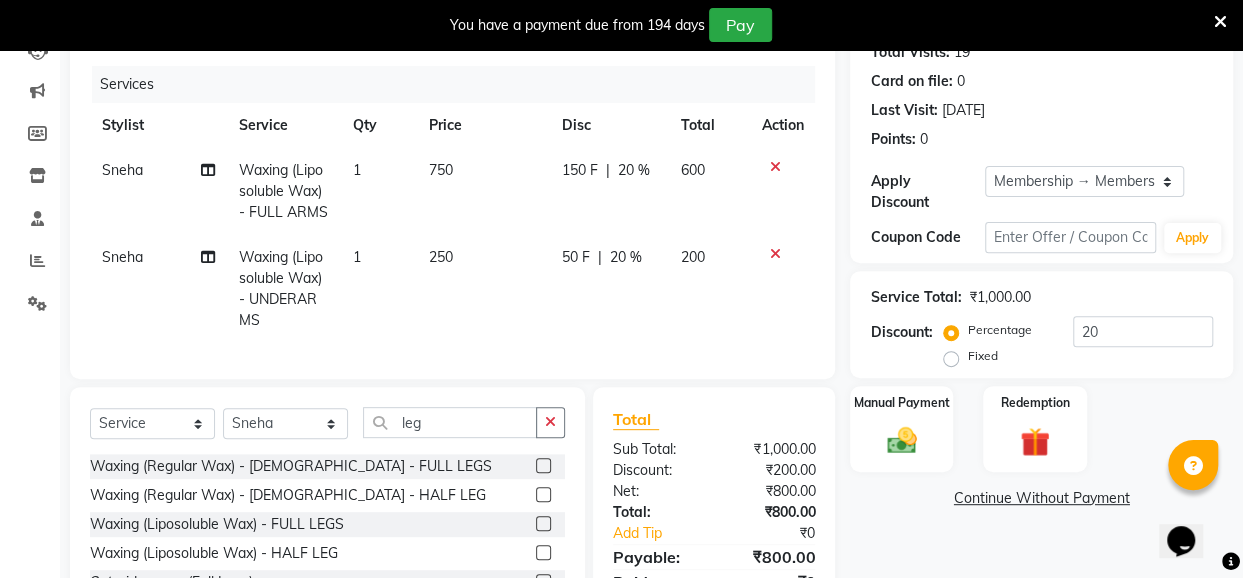 click 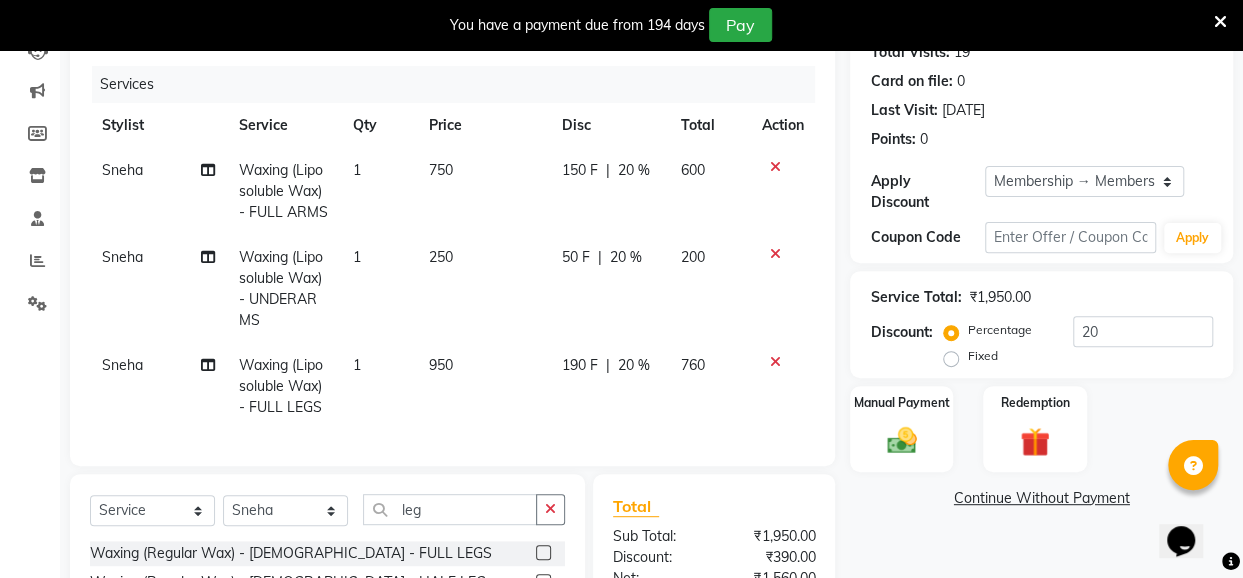 checkbox on "false" 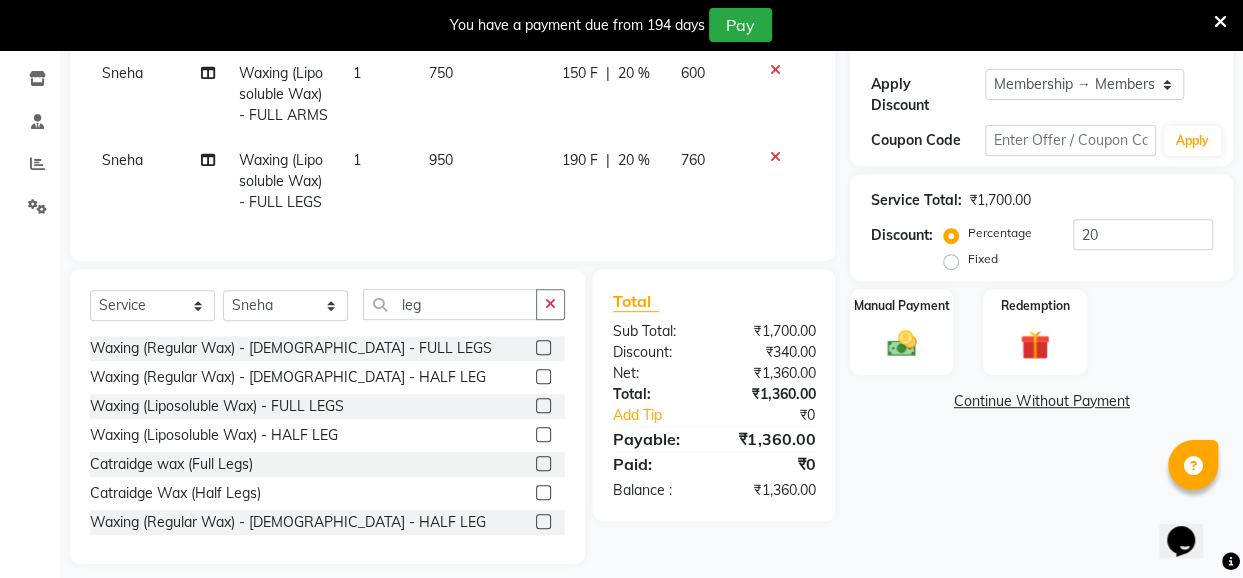 scroll, scrollTop: 351, scrollLeft: 0, axis: vertical 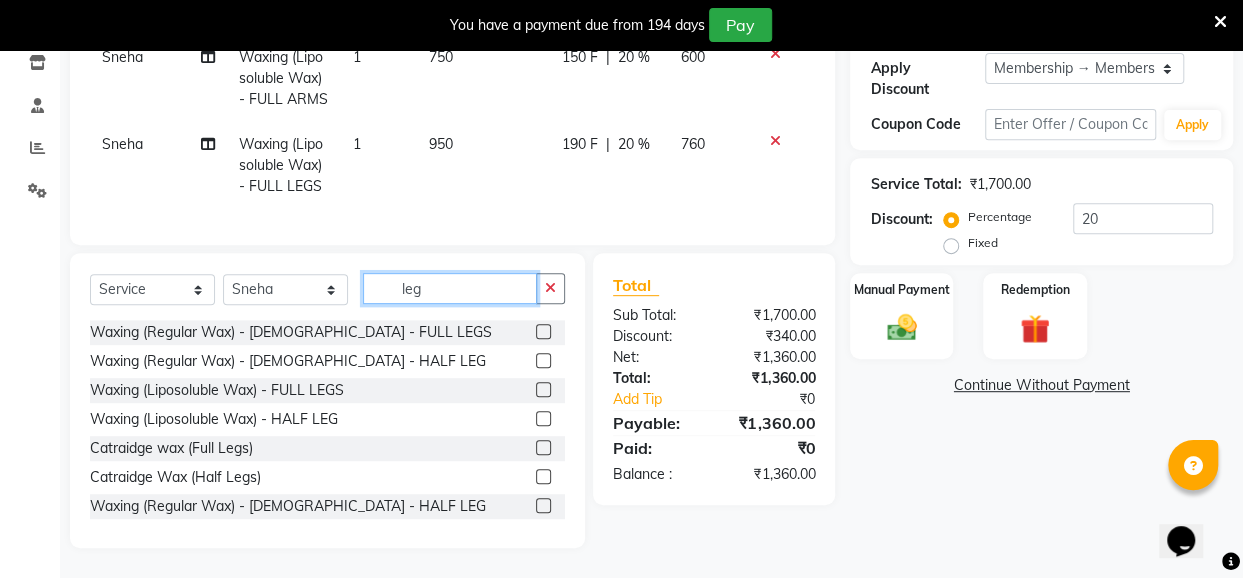 click on "leg" 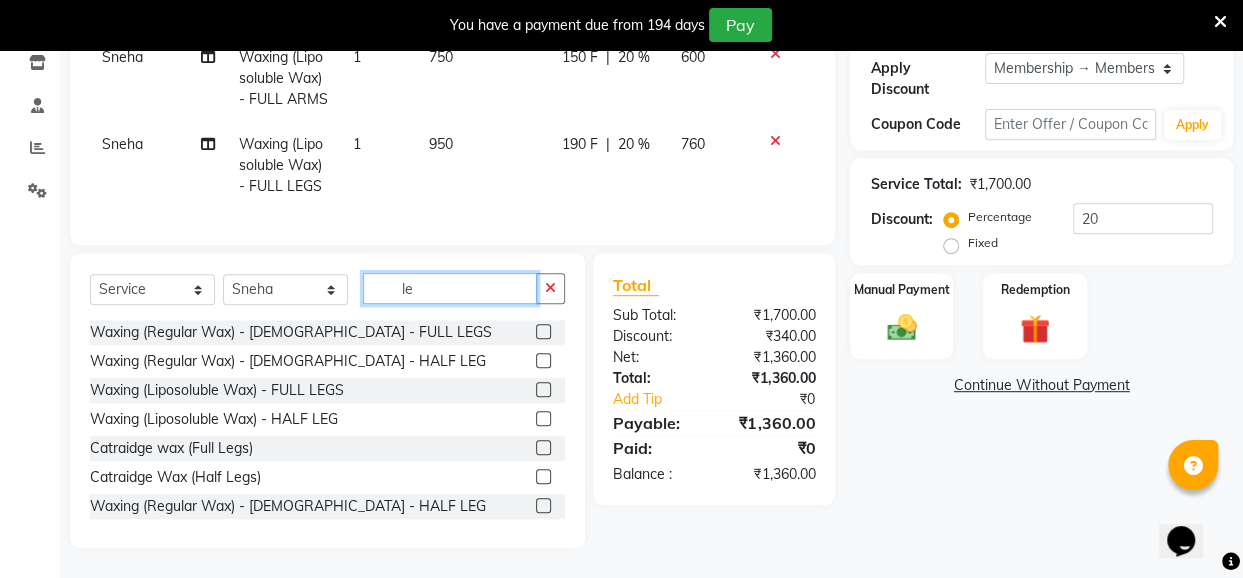 type on "l" 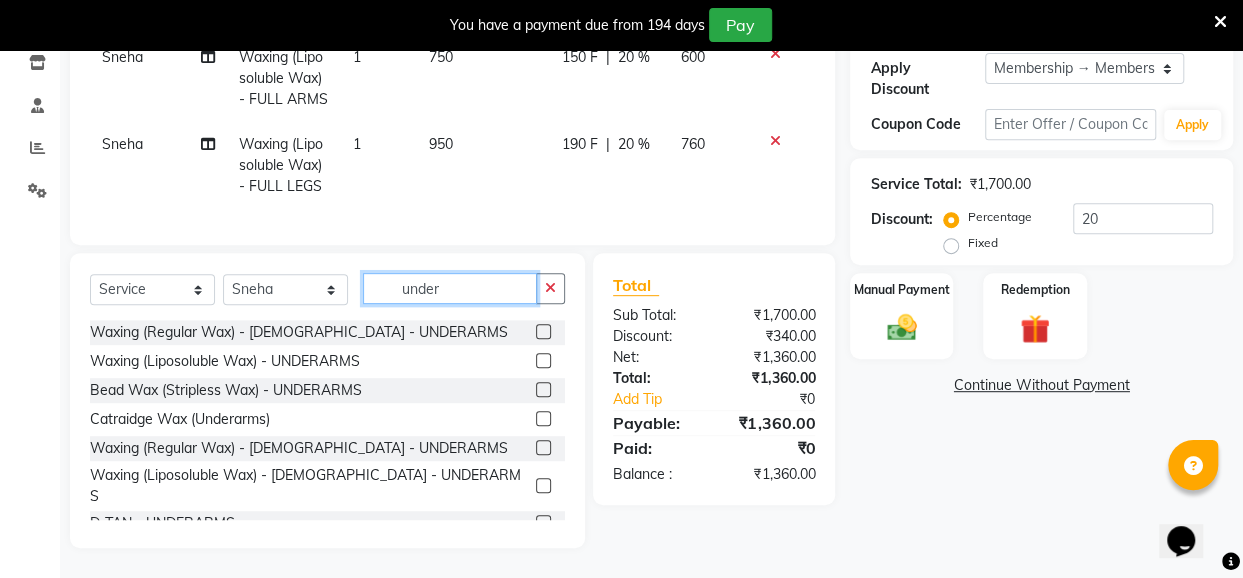 type on "under" 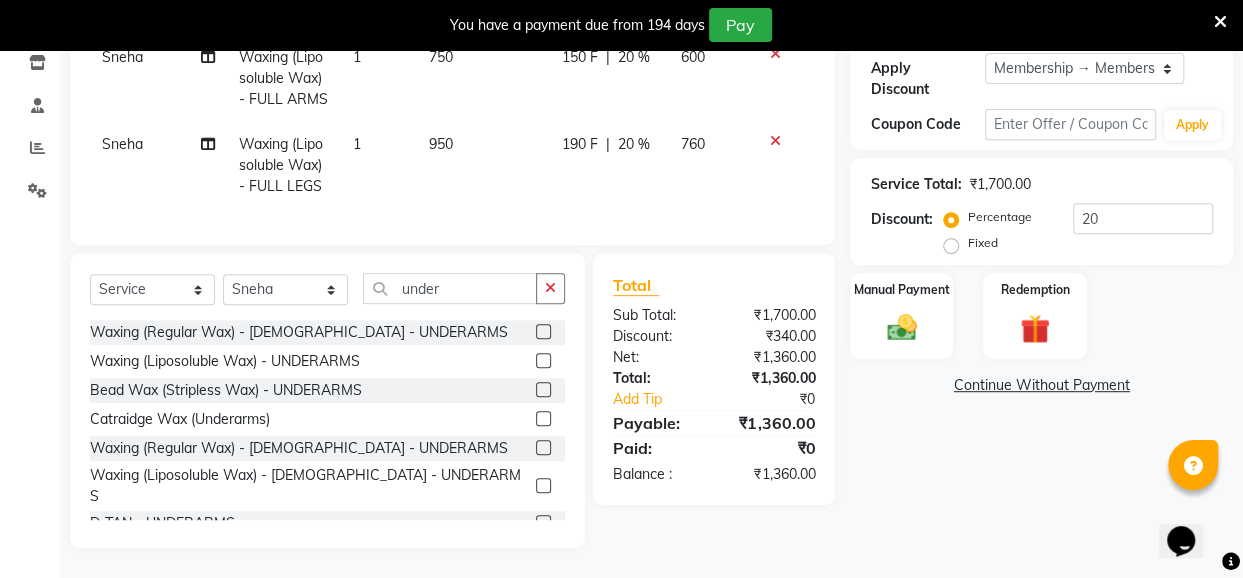 click 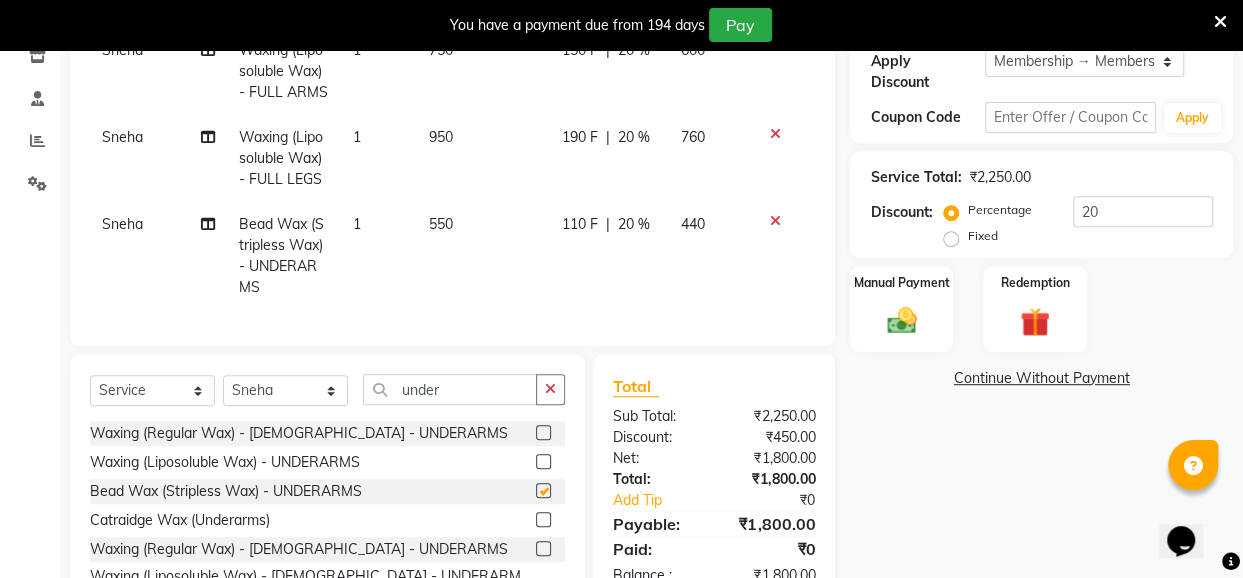 checkbox on "false" 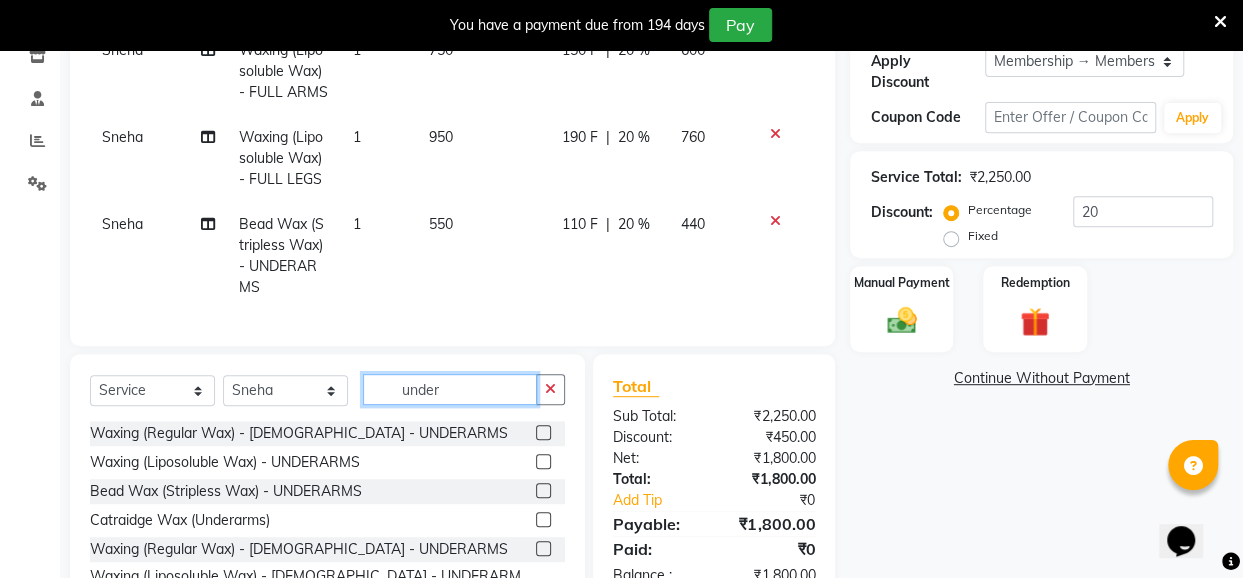 click on "under" 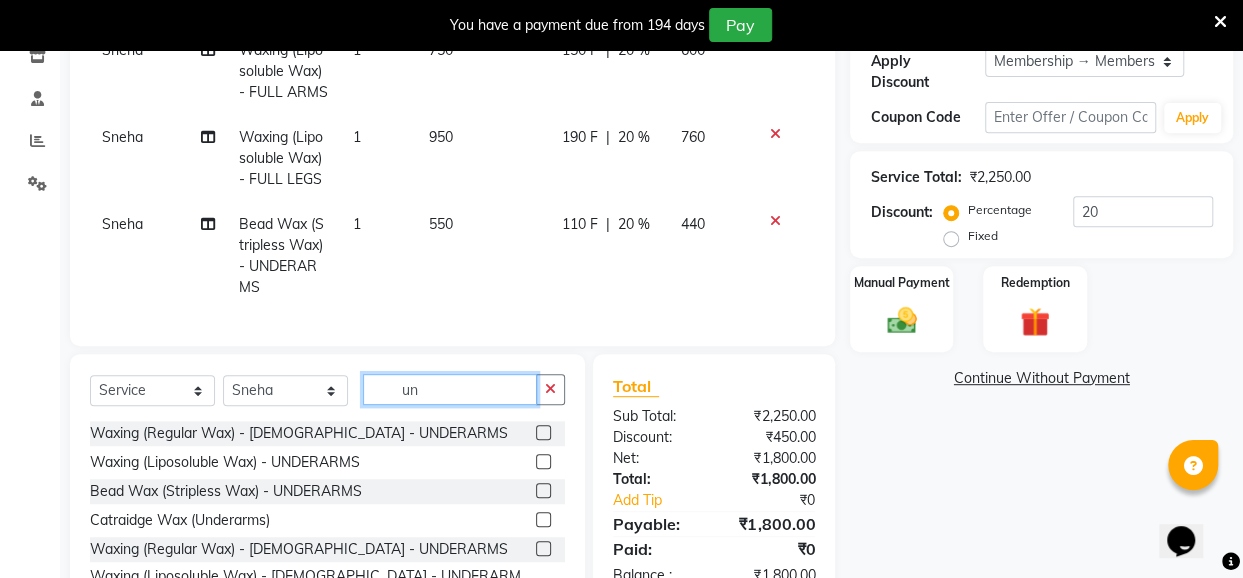 type on "u" 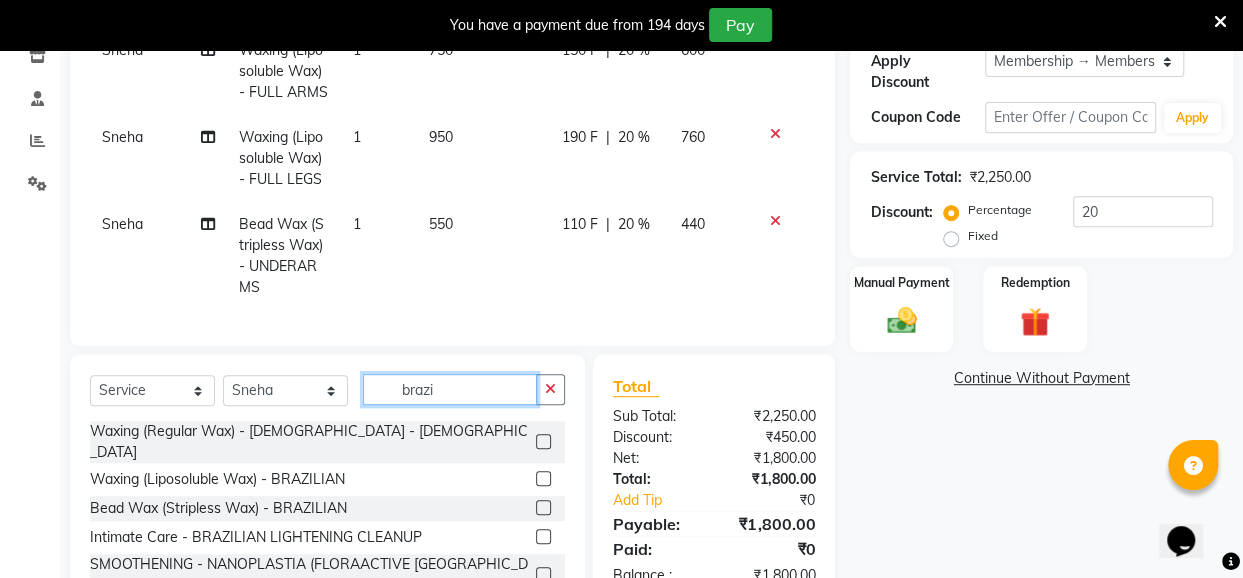 type on "brazi" 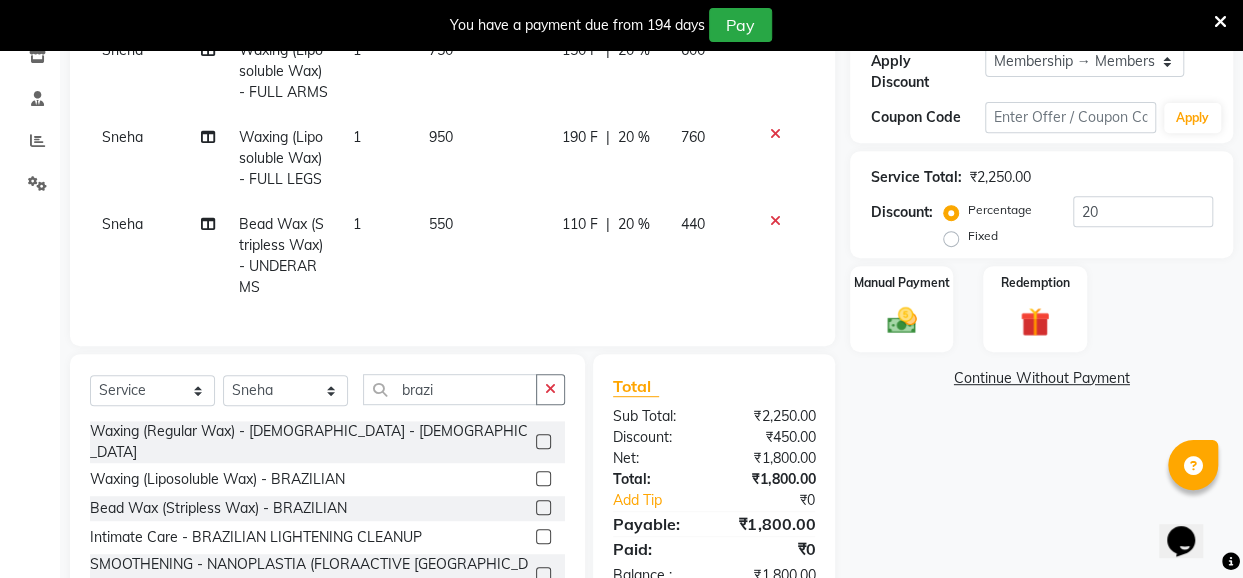 click 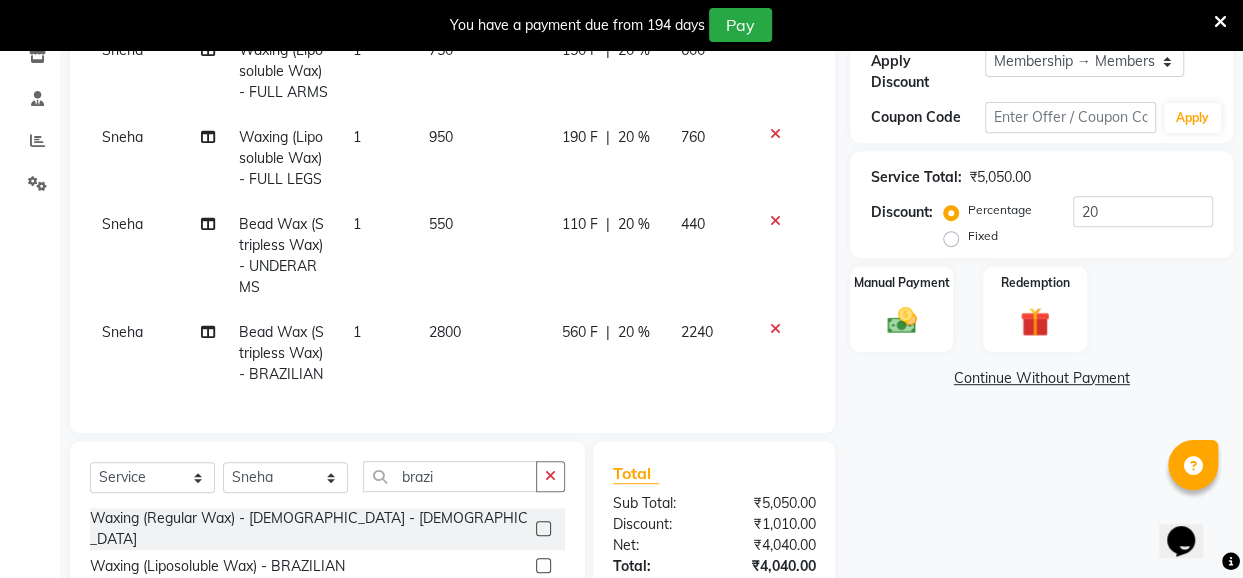 checkbox on "false" 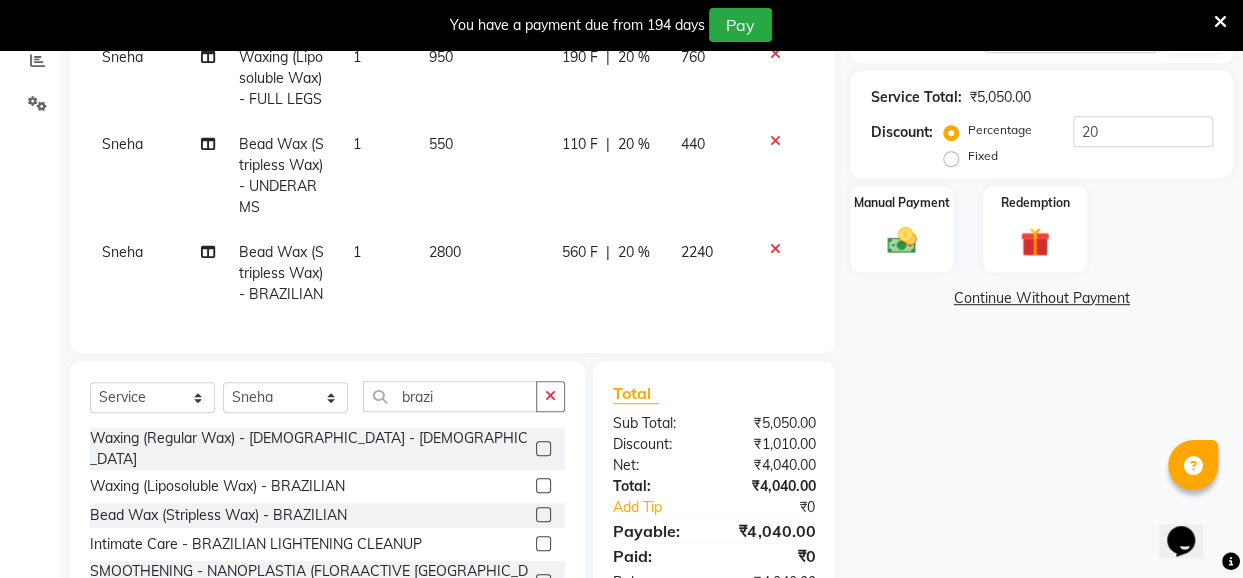 scroll, scrollTop: 471, scrollLeft: 0, axis: vertical 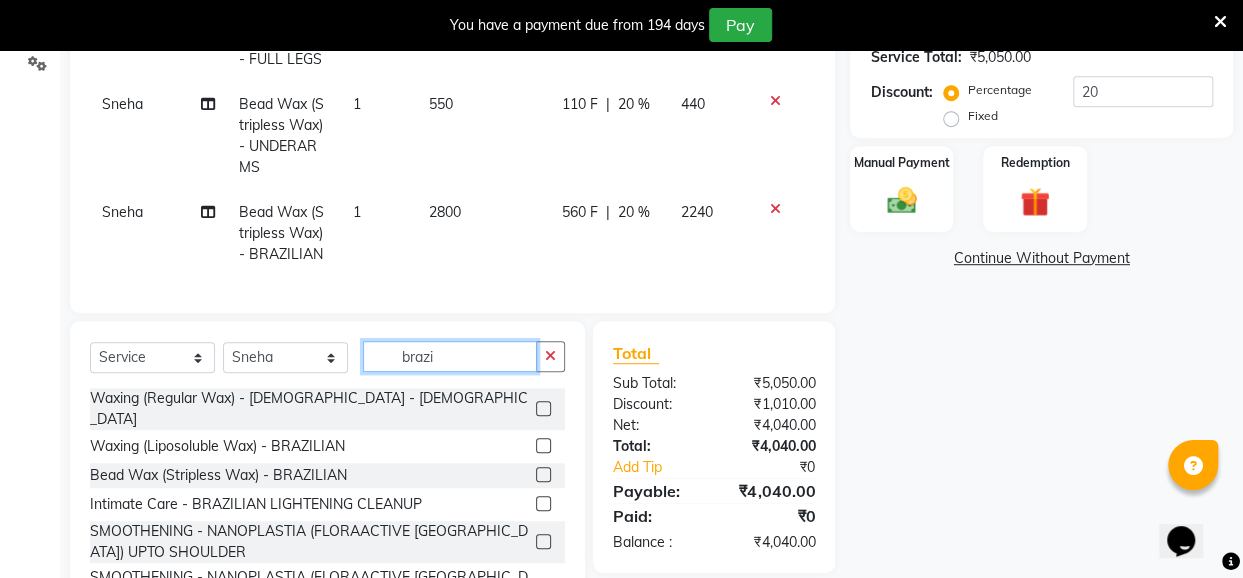 click on "brazi" 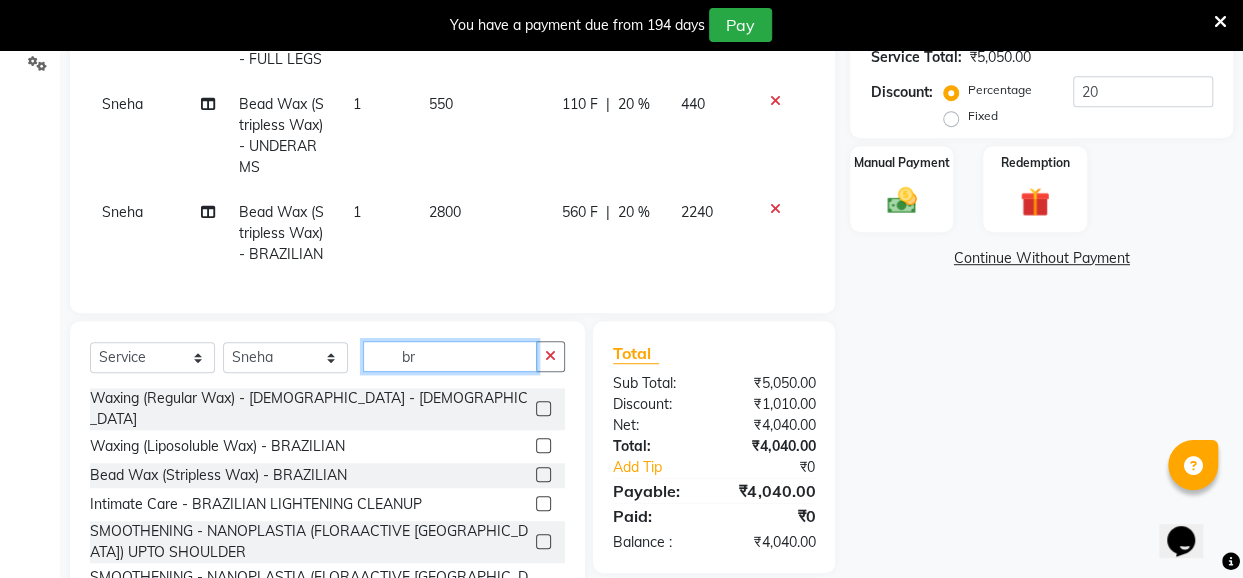 type on "b" 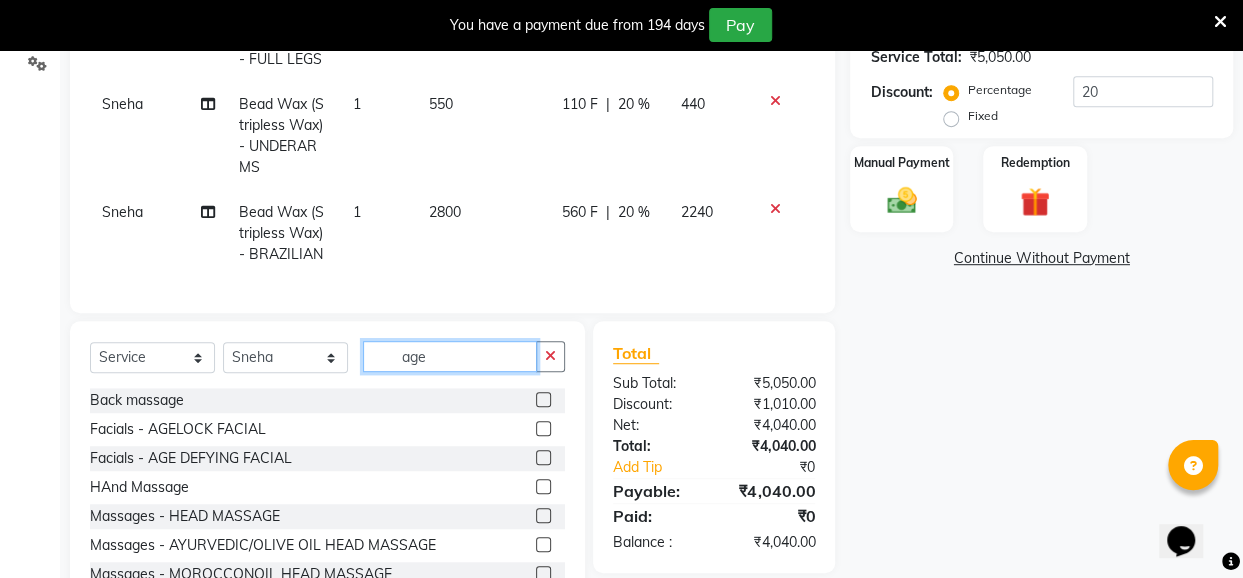type on "age" 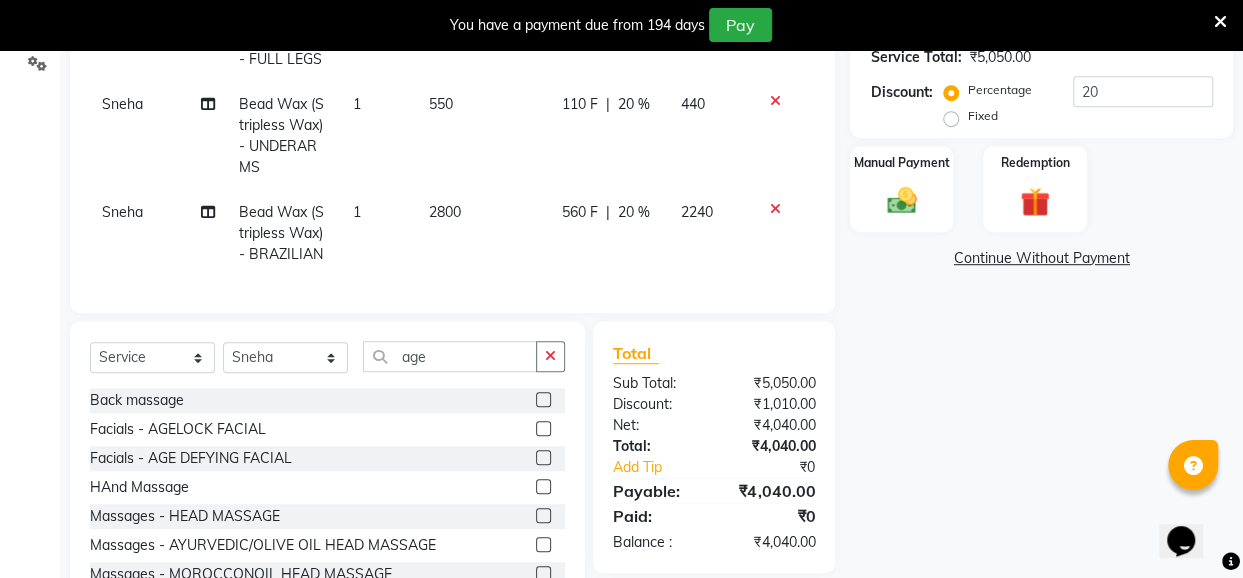 click 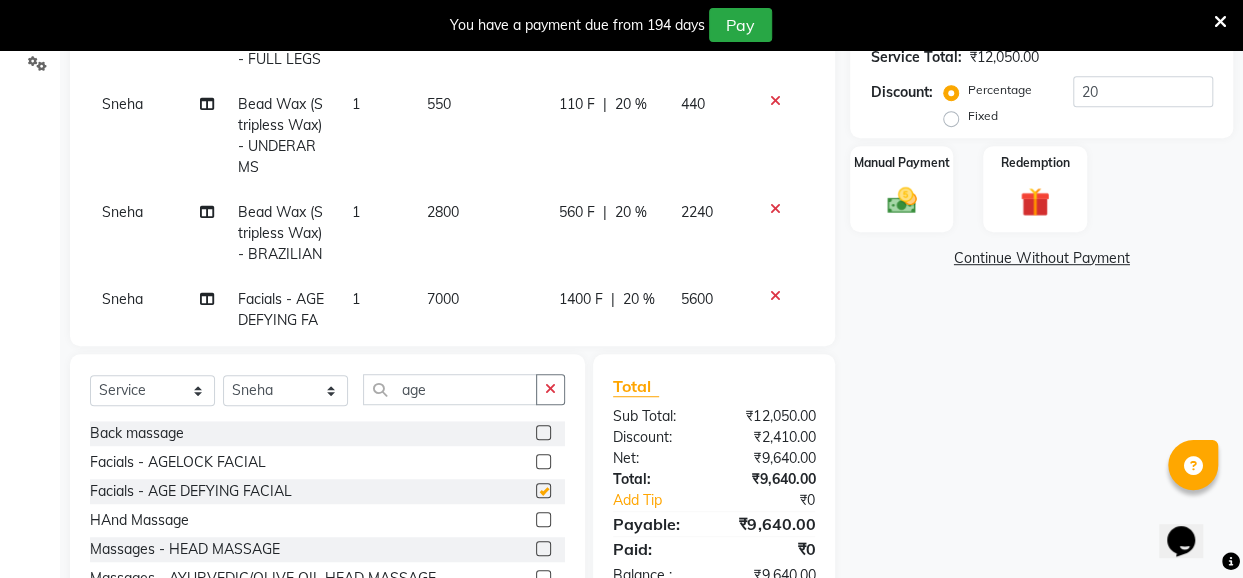 checkbox on "false" 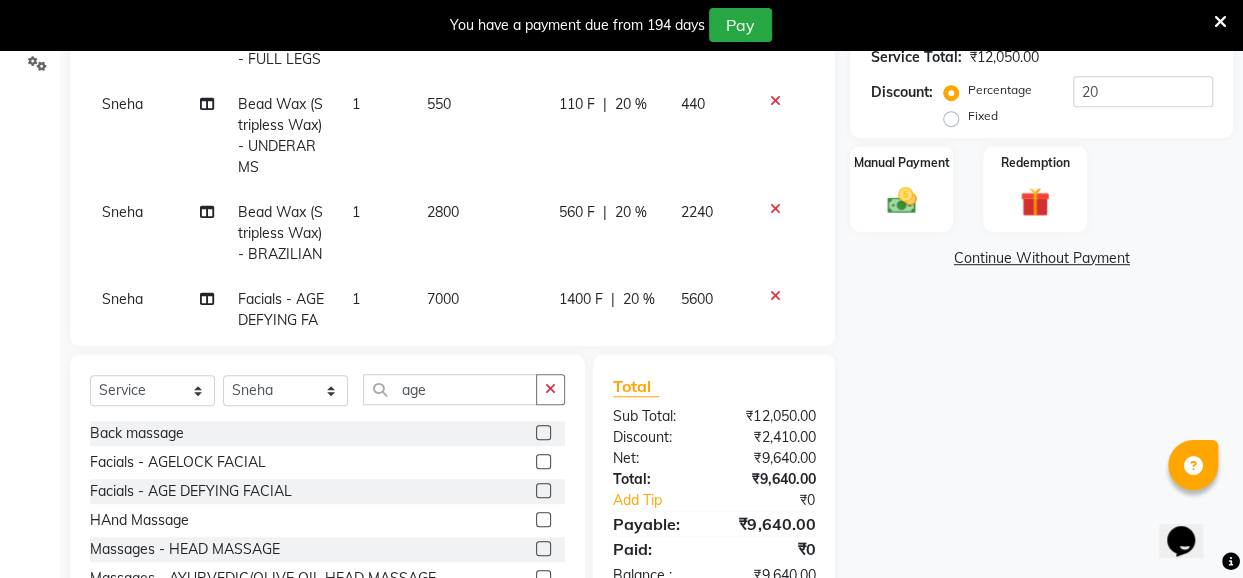 scroll, scrollTop: 90, scrollLeft: 0, axis: vertical 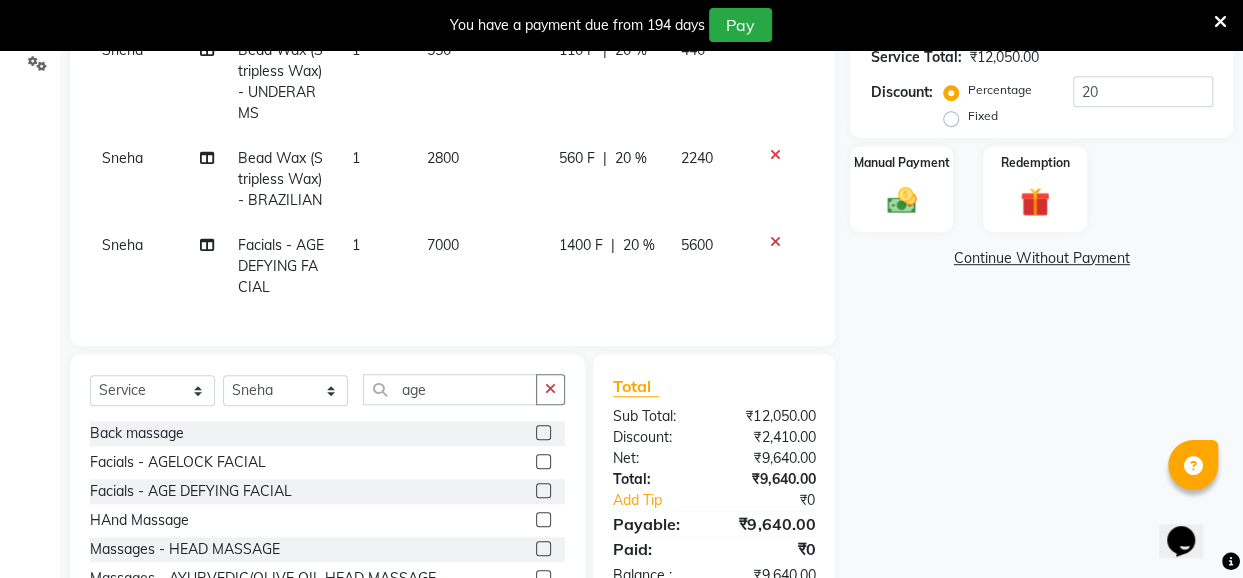 click on "20 %" 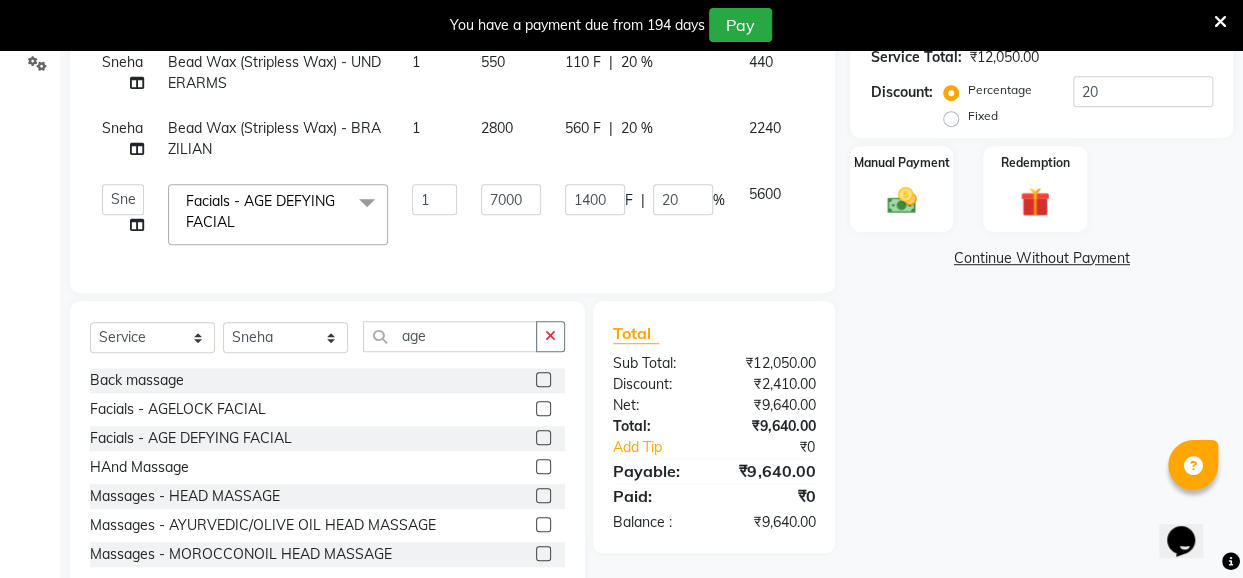 scroll, scrollTop: 0, scrollLeft: 0, axis: both 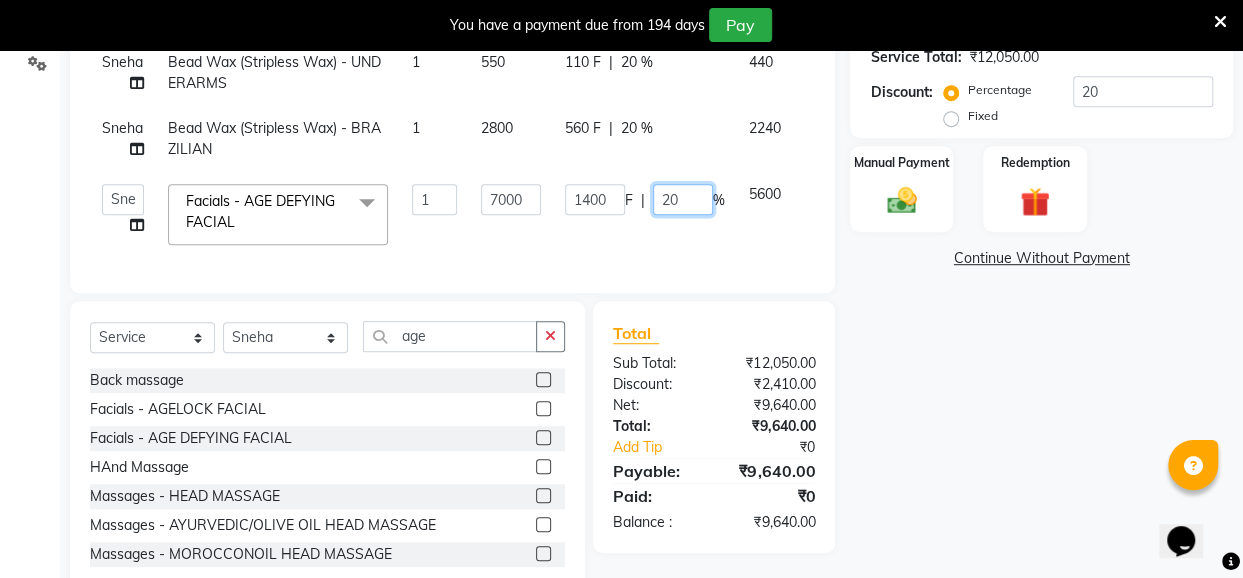drag, startPoint x: 686, startPoint y: 202, endPoint x: 654, endPoint y: 200, distance: 32.06244 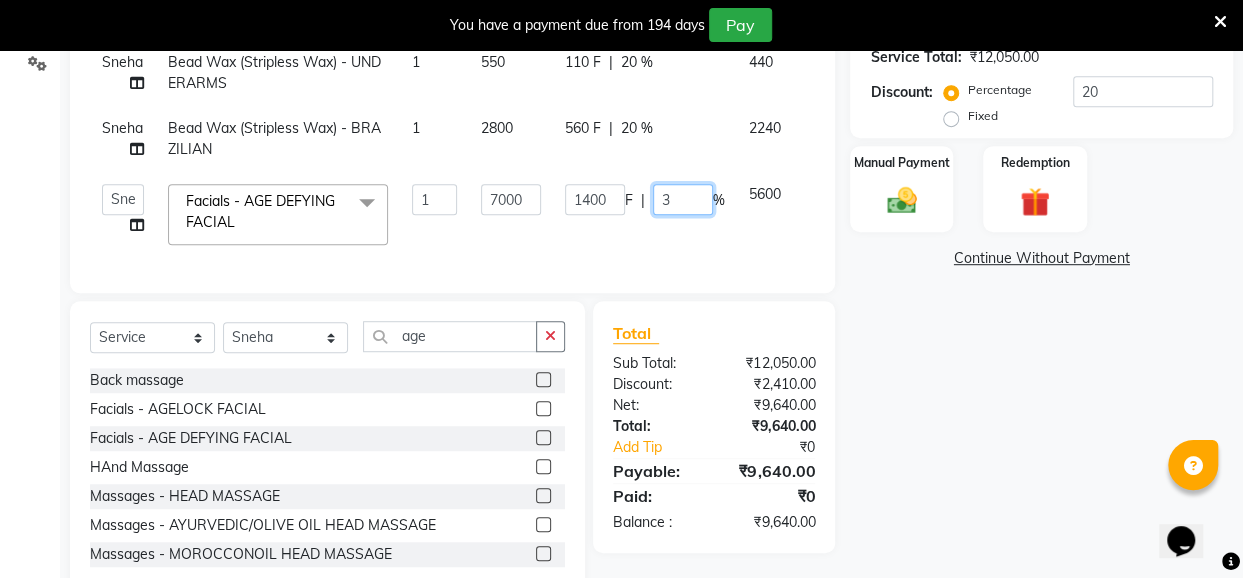 type on "30" 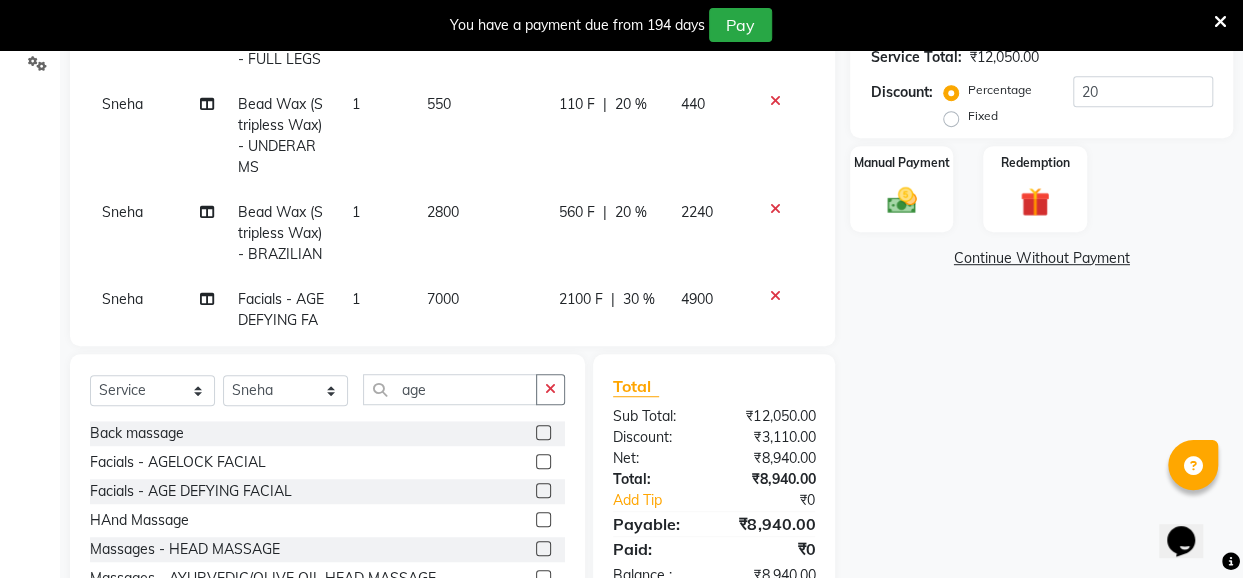 click on "Sneha Waxing (Liposoluble Wax) - FULL ARMS 1 750 150 F | 20 % 600 Sneha Waxing (Liposoluble Wax) - FULL LEGS 1 950 190 F | 20 % 760 Sneha Bead Wax (Stripless Wax) - UNDERARMS 1 550 110 F | 20 % 440 Sneha Bead Wax (Stripless Wax) - BRAZILIAN 1 2800 560 F | 20 % 2240 Sneha Facials - AGE DEFYING FACIAL 1 7000 2100 F | 30 % 4900" 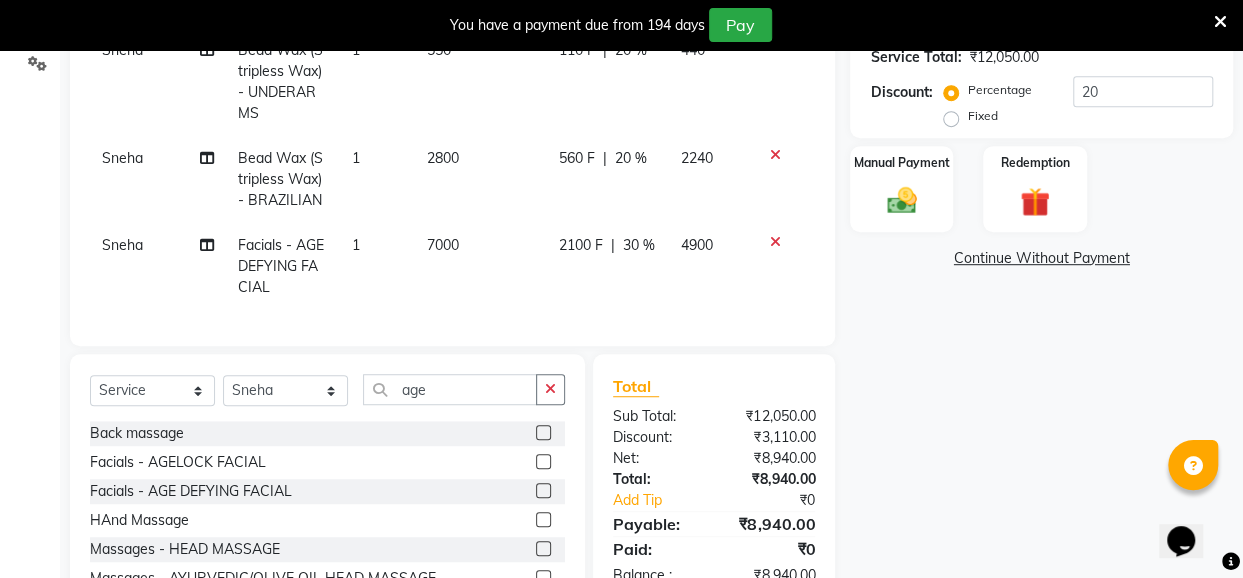 scroll, scrollTop: 90, scrollLeft: 0, axis: vertical 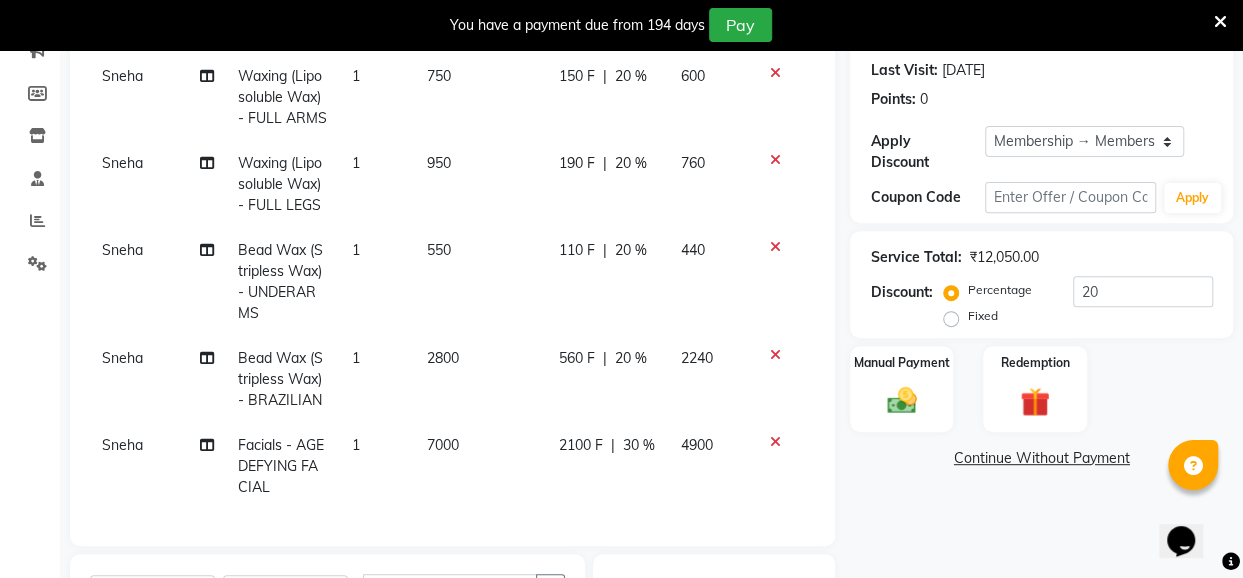 click on "560 F" 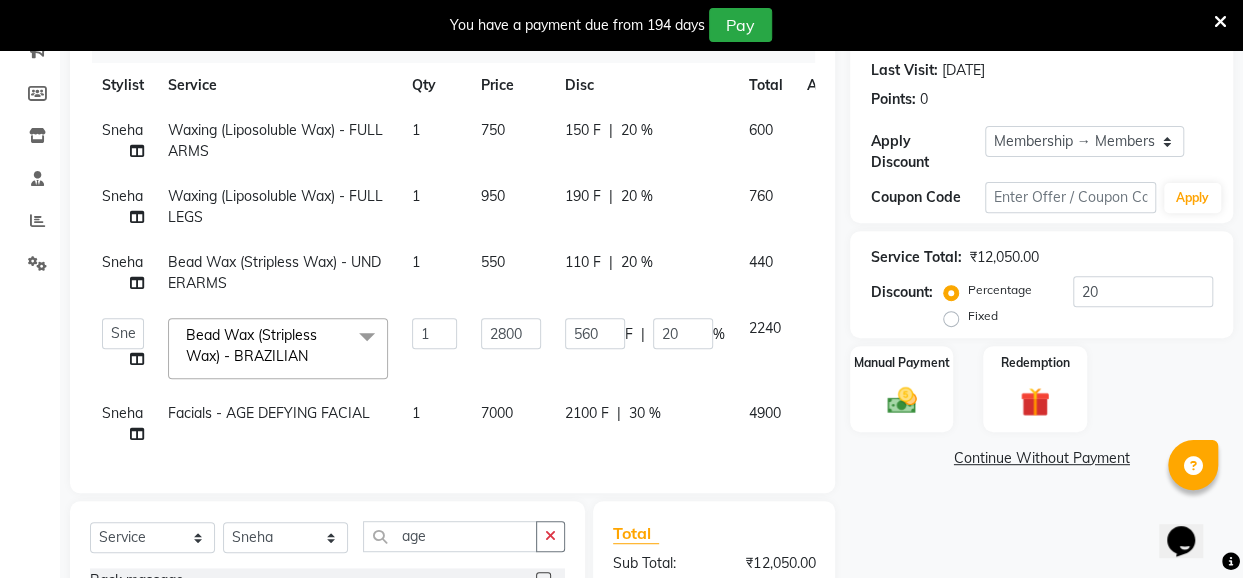 scroll, scrollTop: 0, scrollLeft: 0, axis: both 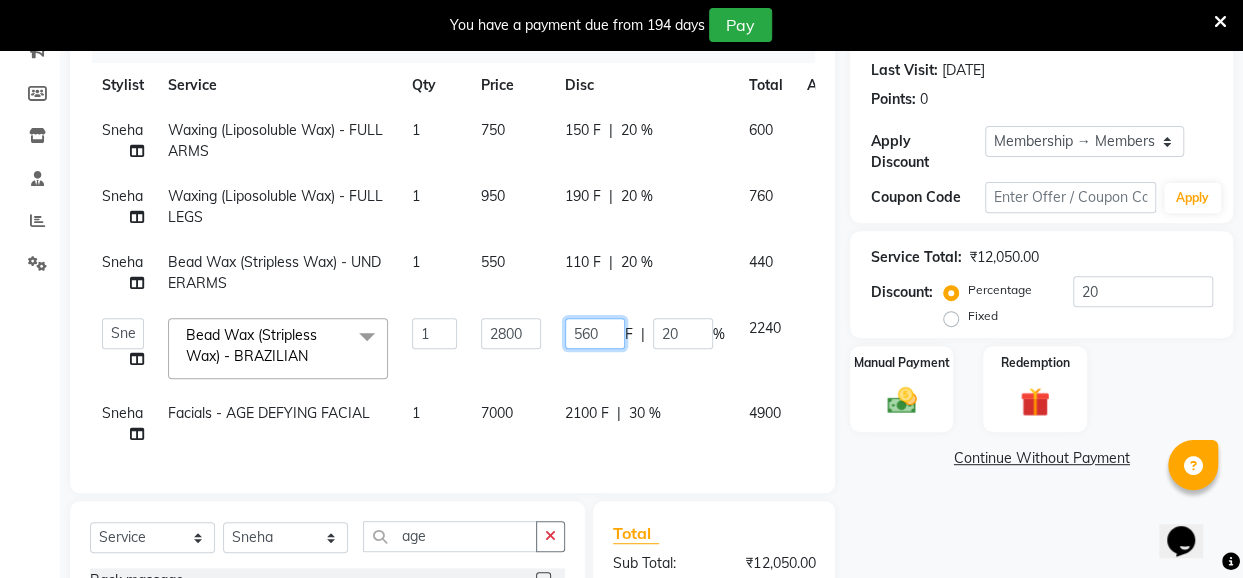 drag, startPoint x: 598, startPoint y: 337, endPoint x: 583, endPoint y: 335, distance: 15.132746 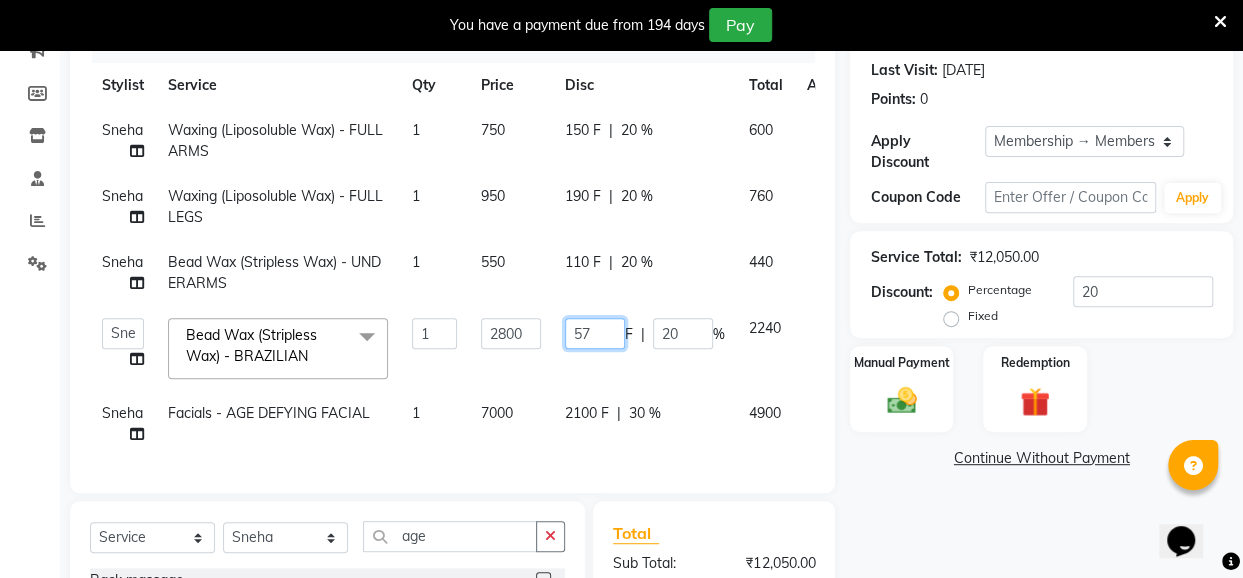 type on "578" 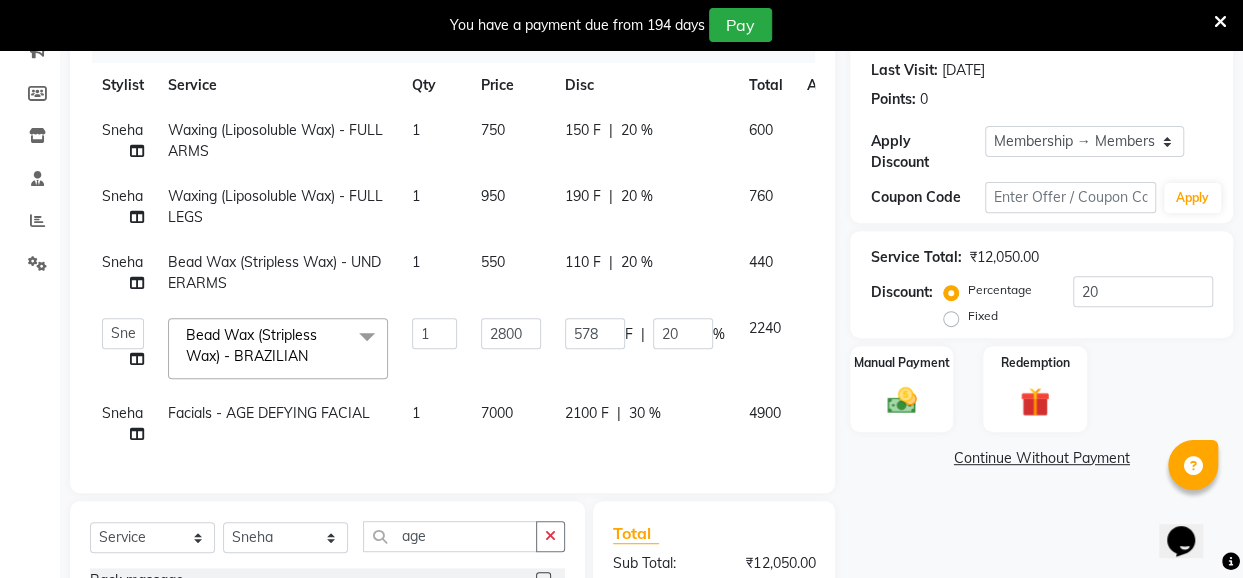 click on "[PERSON_NAME] (Liposoluble Wax) - FULL ARMS 1 750 150 F | 20 % 600 Sneha Waxing (Liposoluble Wax) - FULL LEGS 1 950 190 F | 20 % 760 Sneha Bead Wax (Stripless Wax) - UNDERARMS 1 550 110 F | 20 % 440  [PERSON_NAME]   danish   [PERSON_NAME]   [PERSON_NAME]		   [PERSON_NAME]   [PERSON_NAME]			   Raju   [PERSON_NAME]			   [PERSON_NAME]			   [PERSON_NAME]   [PERSON_NAME]   [PERSON_NAME]   Seja Jaiswal   Shahib   Shaves [PERSON_NAME]  Bead Wax (Stripless Wax) - BRAZILIAN  x Threading - EYEBROW Threading - UPPER LIP Threading - LOWER LIP Threading - CHIN Threading - FOREHEAD Threading - SIDE LOCK Threading - NOSE Threading - CHEEKS Threading - FULL FACE Back massage Neck threading Waxing (Regular Wax) - [DEMOGRAPHIC_DATA] - FULL ARMS Waxing (Regular Wax) - [DEMOGRAPHIC_DATA] - FULL LEGS Waxing (Regular Wax) - [DEMOGRAPHIC_DATA] - UNDERARMS Waxing (Regular Wax) - [DEMOGRAPHIC_DATA] - HALF ARM Waxing (Regular Wax) - [DEMOGRAPHIC_DATA] - HALF LEG Waxing (Regular Wax) - [DEMOGRAPHIC_DATA] - HALF BACK/FRONT Waxing (Regular Wax) - [DEMOGRAPHIC_DATA] - BACK Waxing (Regular Wax) - [DEMOGRAPHIC_DATA] - FRONT 1 578" 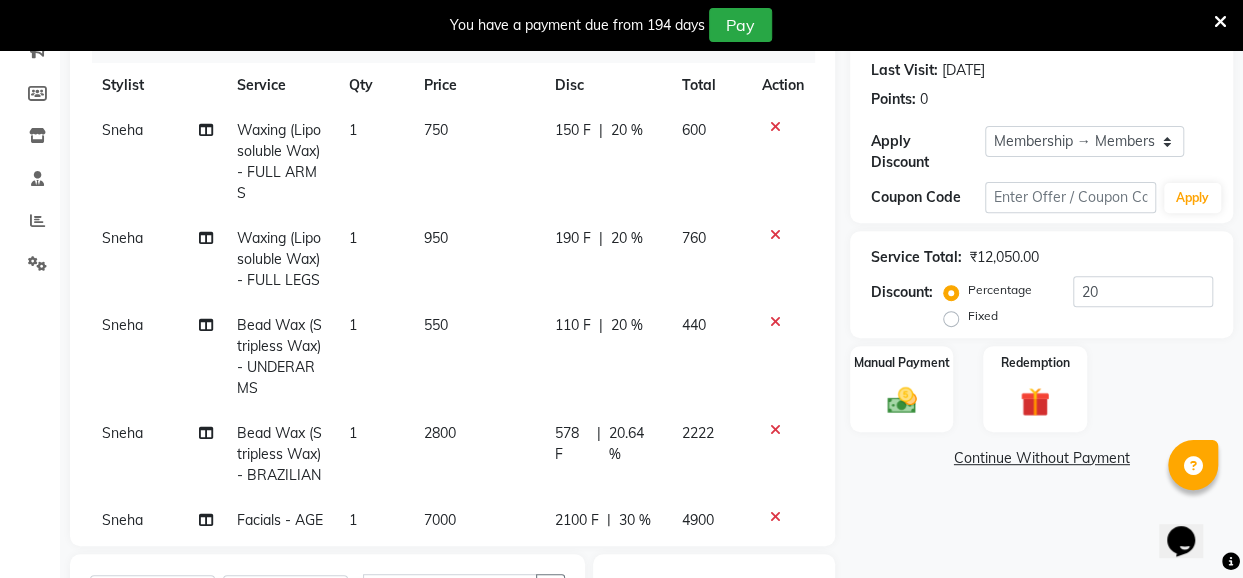scroll, scrollTop: 111, scrollLeft: 0, axis: vertical 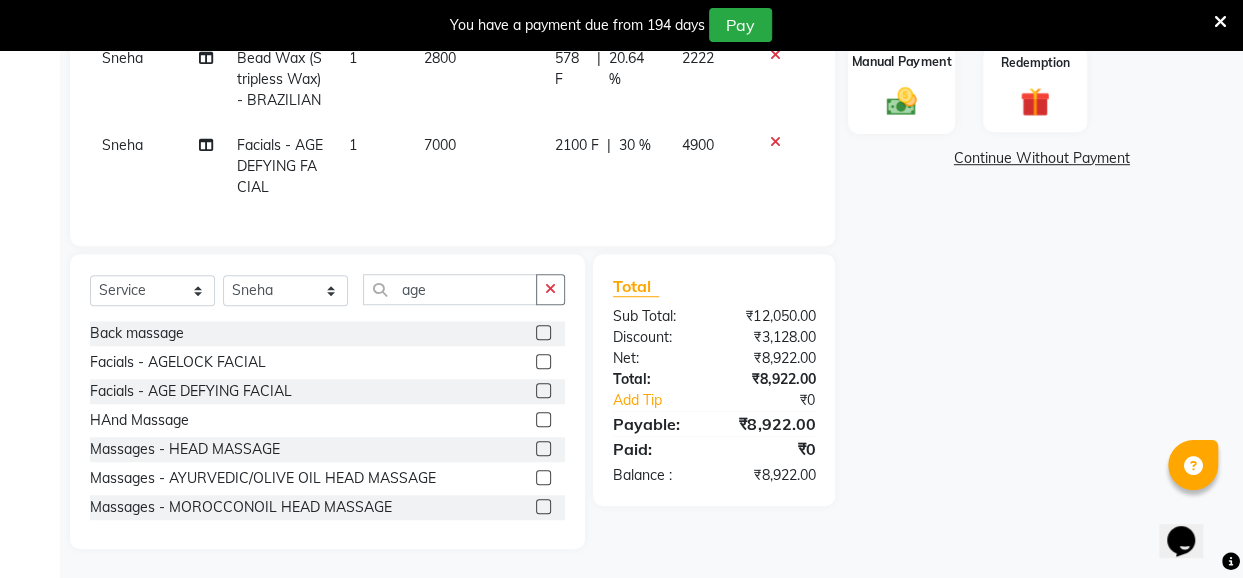 click 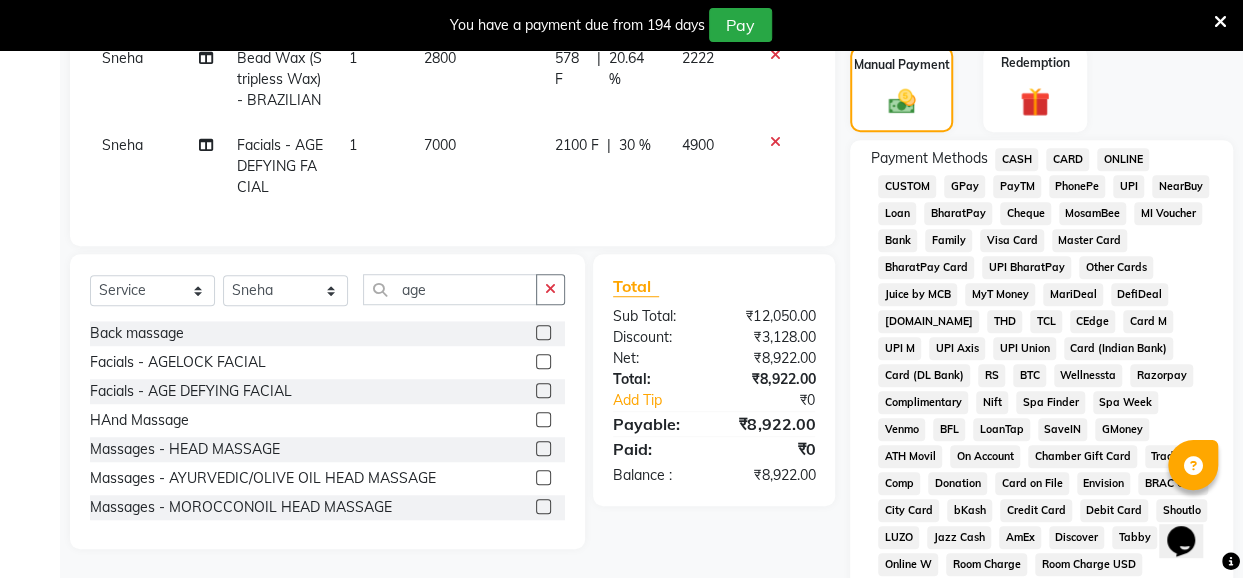 click on "CARD" 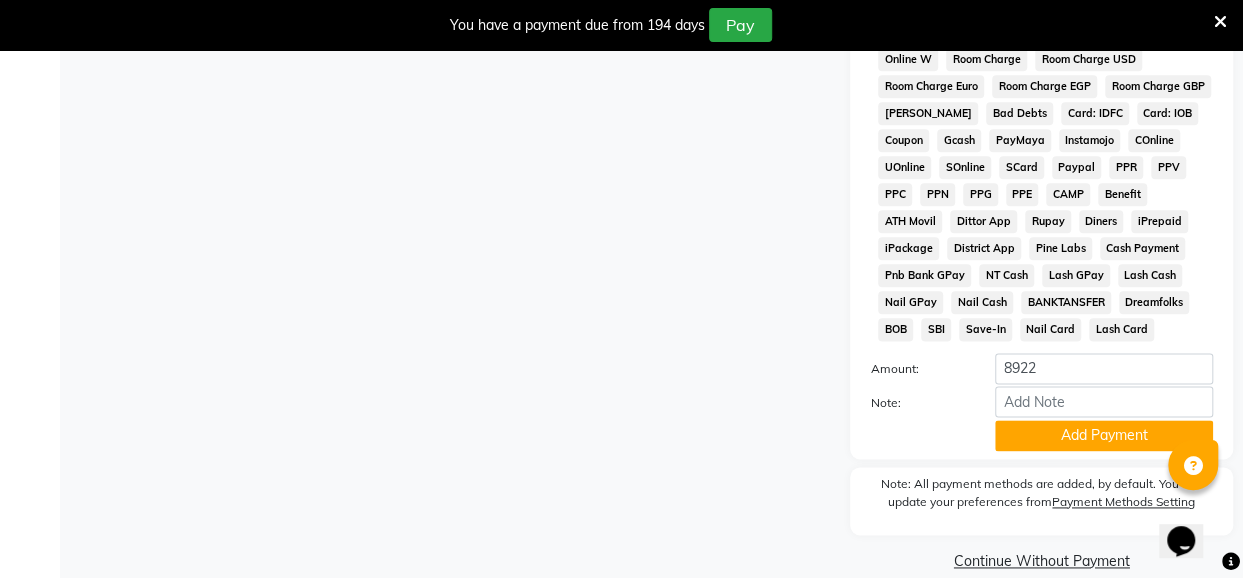 scroll, scrollTop: 1110, scrollLeft: 0, axis: vertical 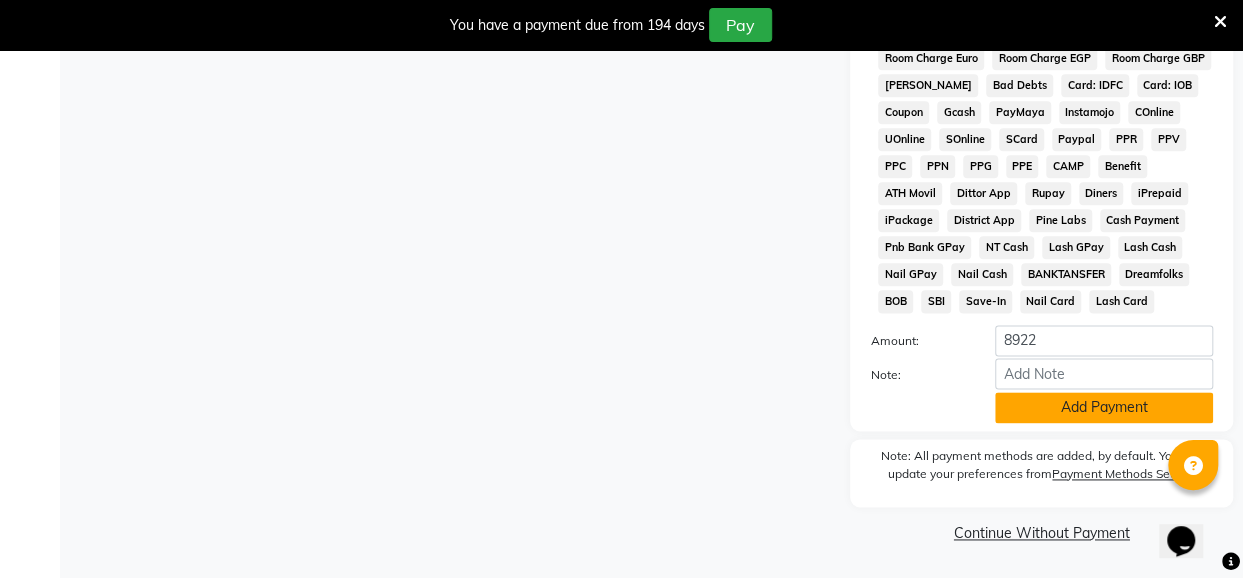click on "Add Payment" 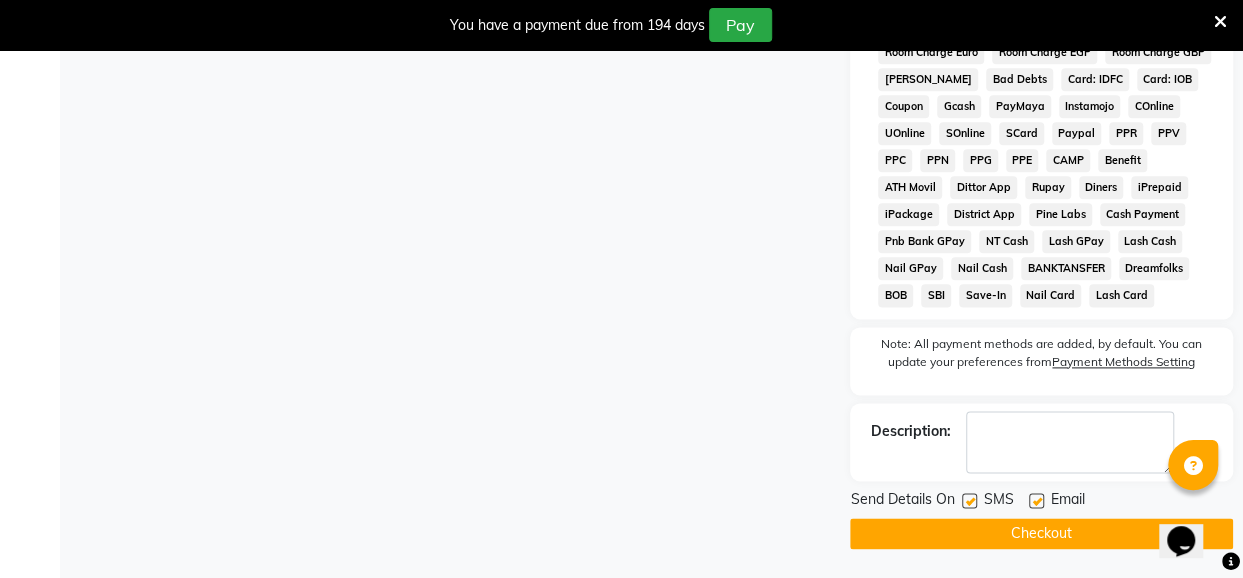 click on "Checkout" 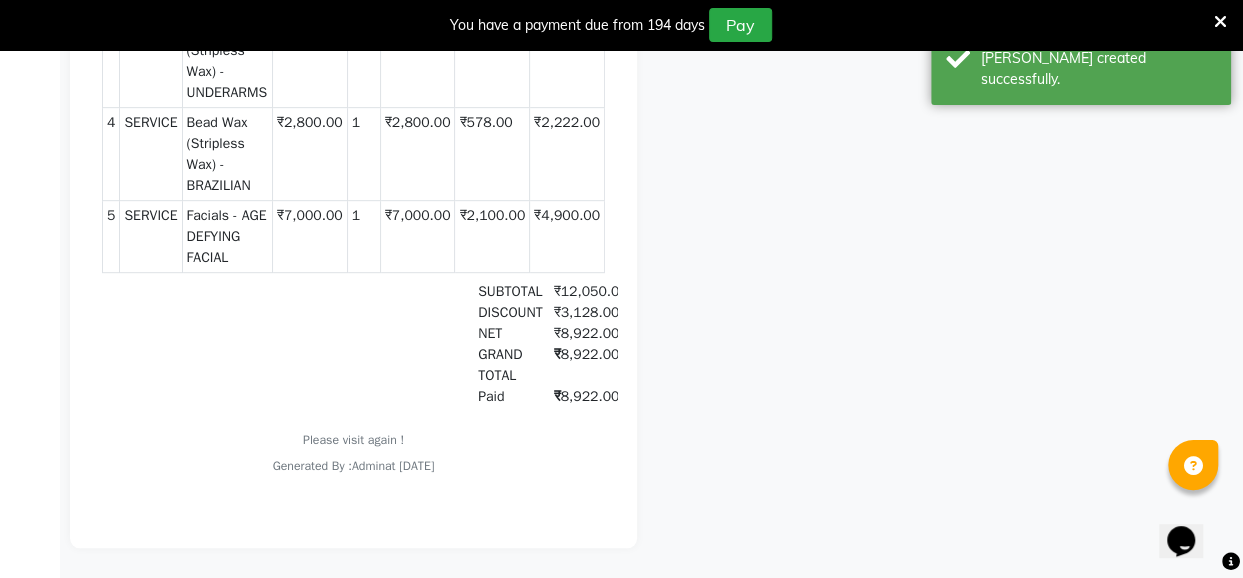scroll, scrollTop: 0, scrollLeft: 0, axis: both 